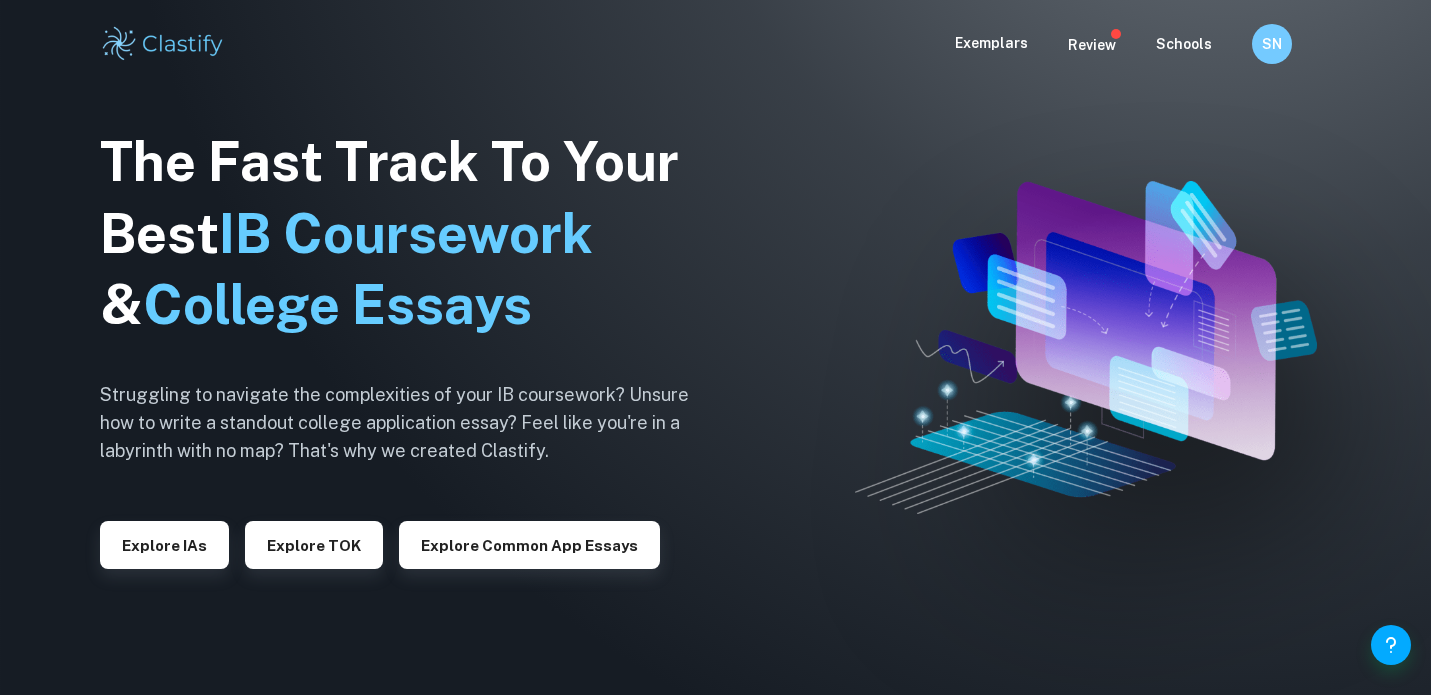scroll, scrollTop: 0, scrollLeft: 0, axis: both 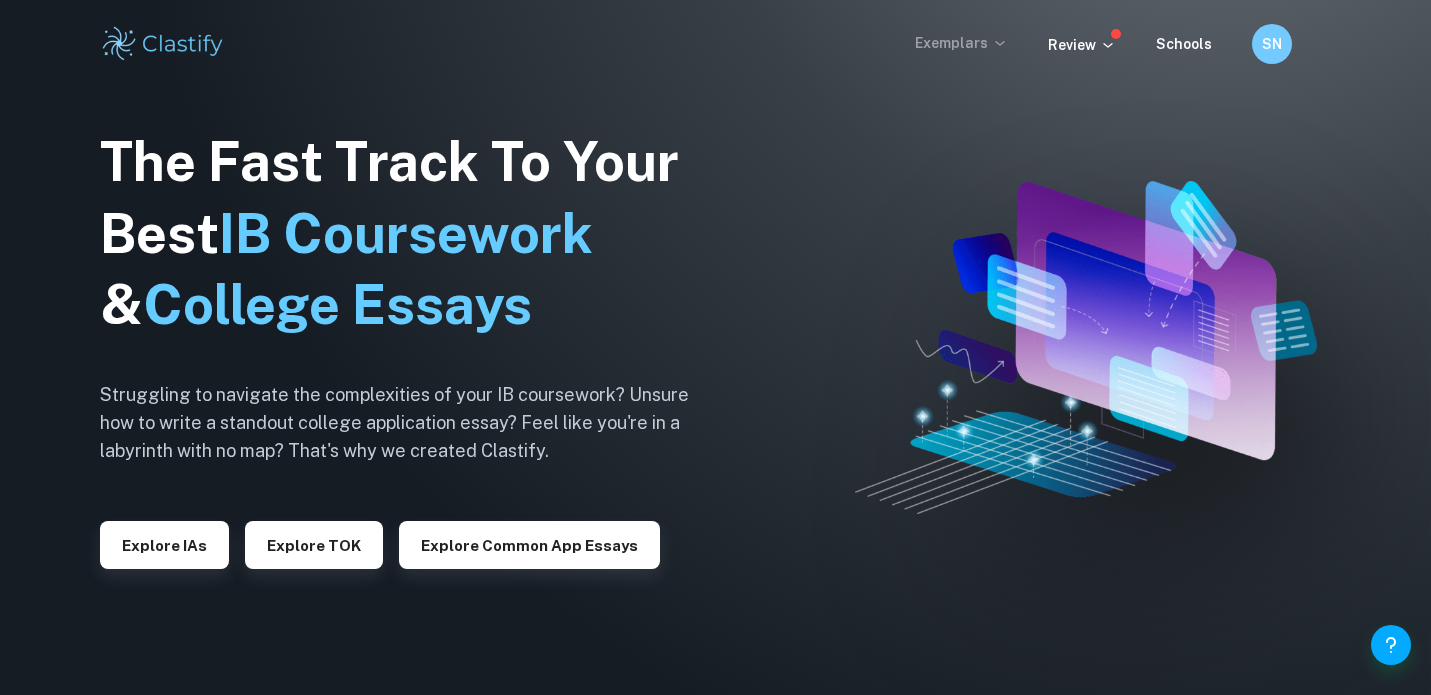 click on "Exemplars" at bounding box center (961, 43) 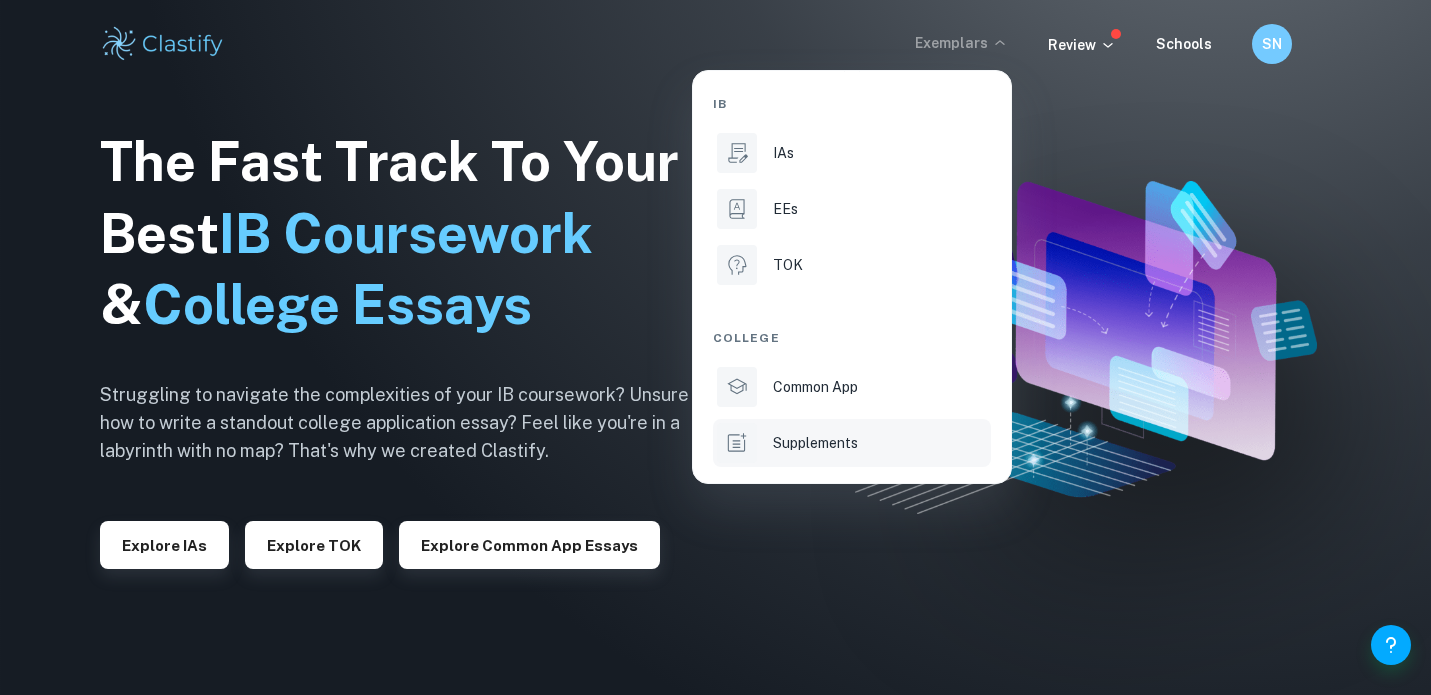 click on "Supplements" at bounding box center [815, 443] 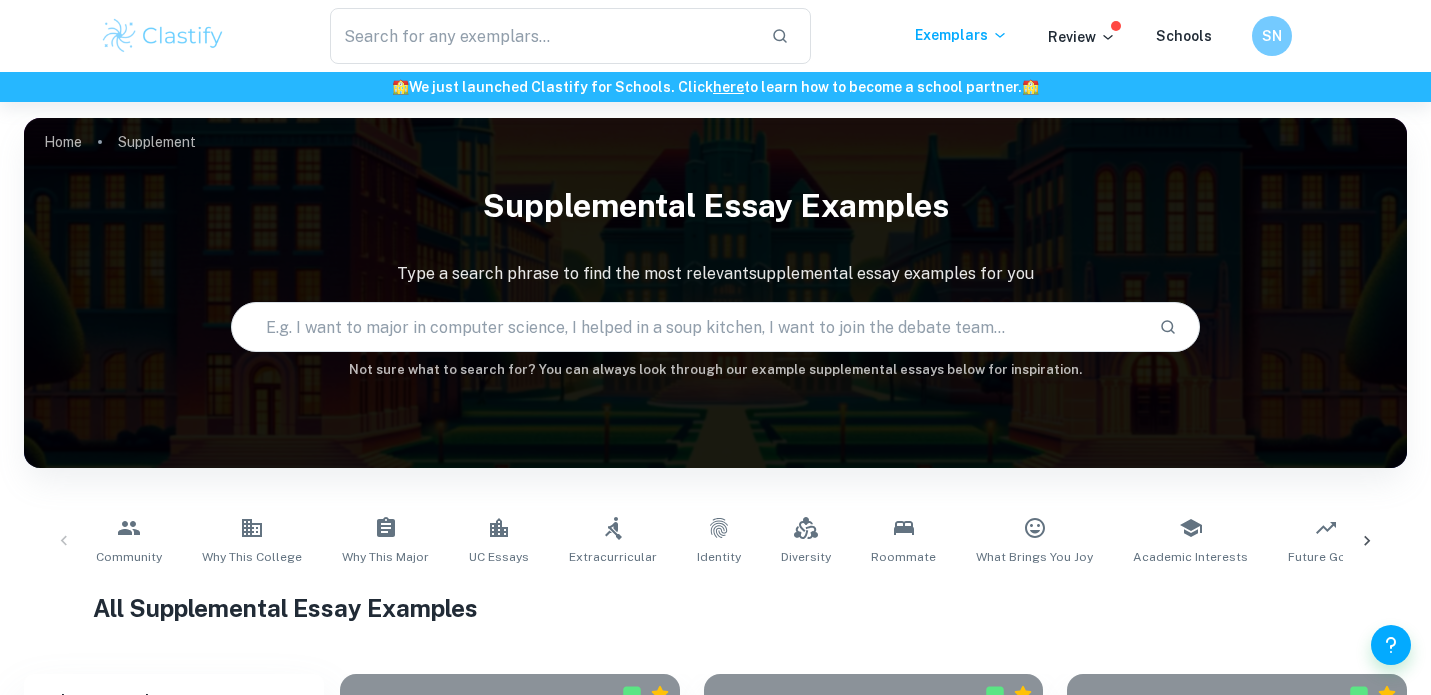 scroll, scrollTop: 520, scrollLeft: 0, axis: vertical 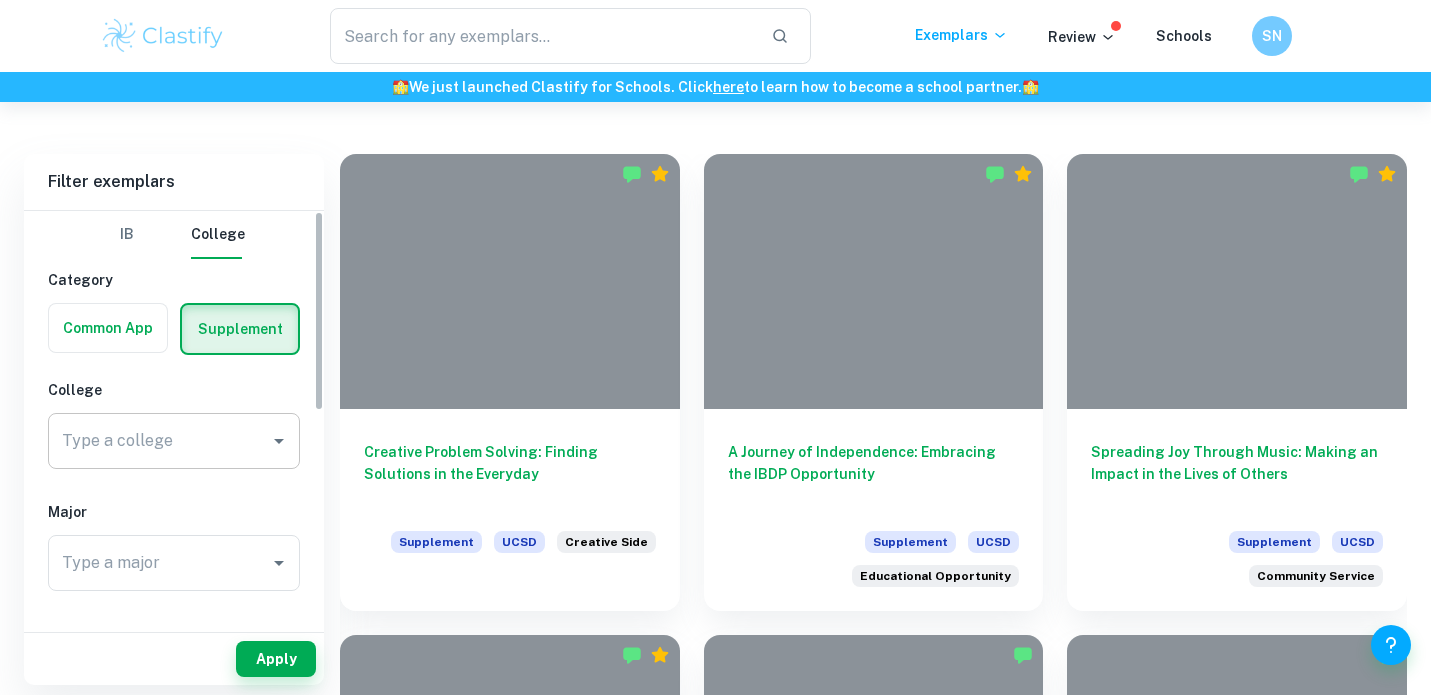 click on "Type a college Type a college" at bounding box center [174, 441] 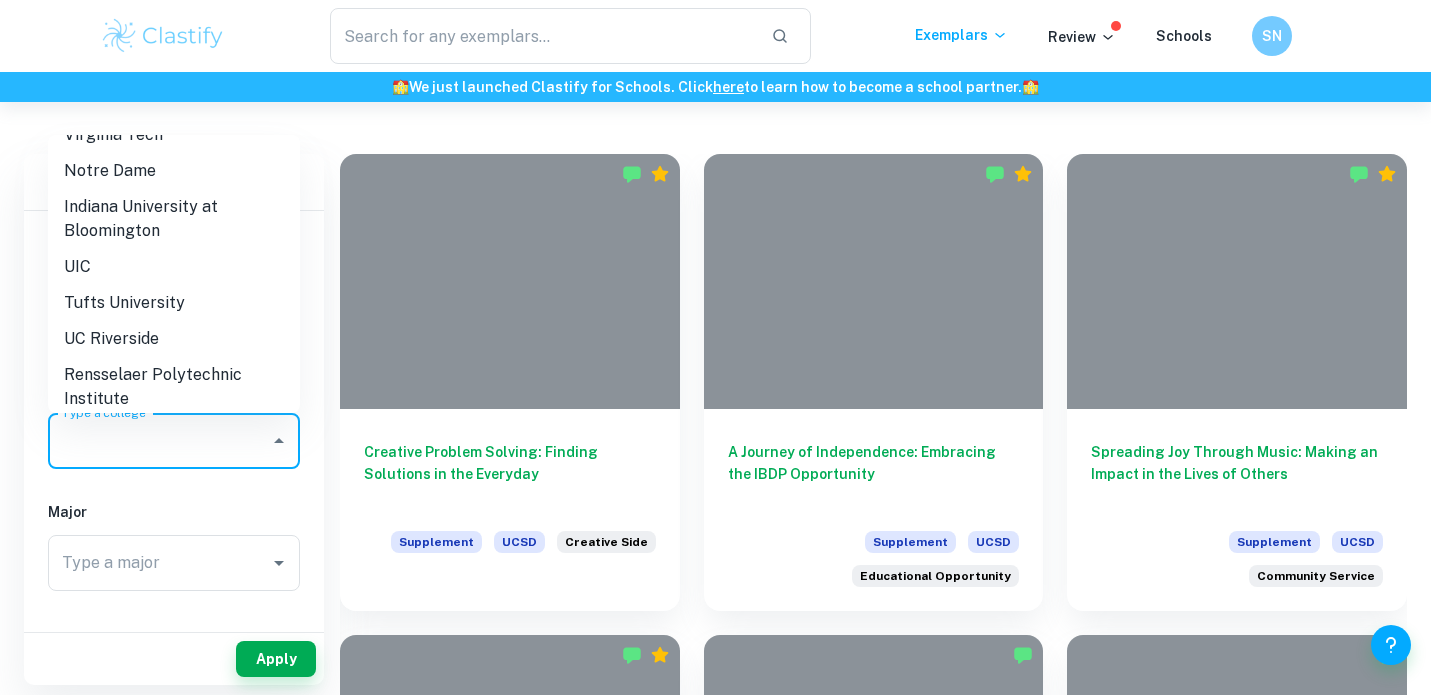 scroll, scrollTop: 1814, scrollLeft: 0, axis: vertical 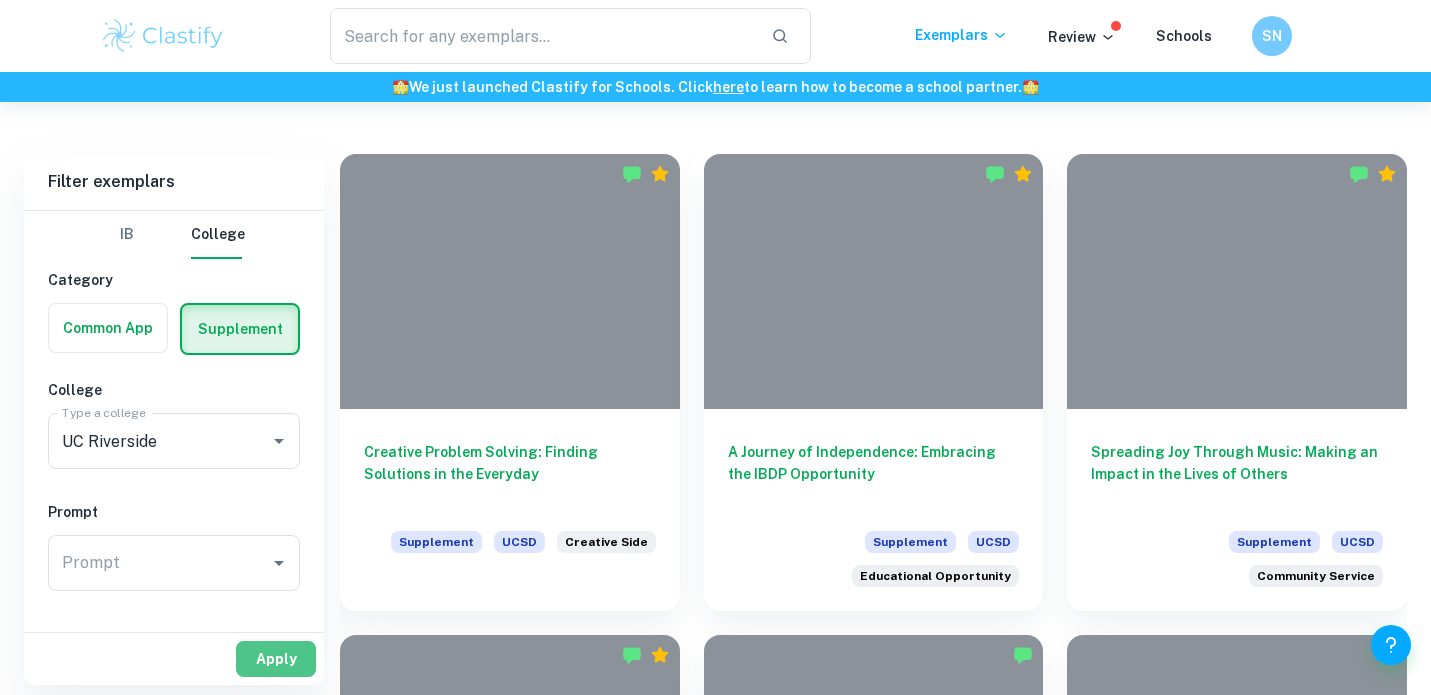 click on "Apply" at bounding box center (276, 659) 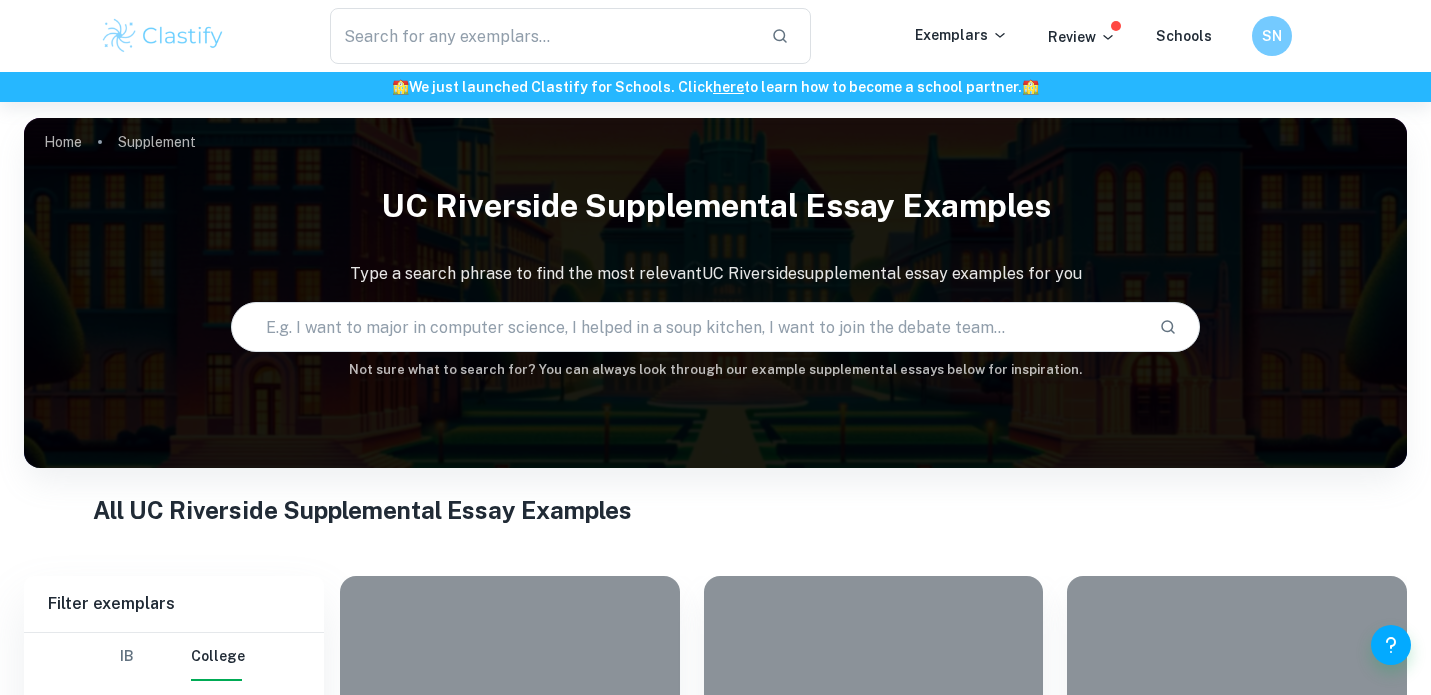 scroll, scrollTop: 435, scrollLeft: 0, axis: vertical 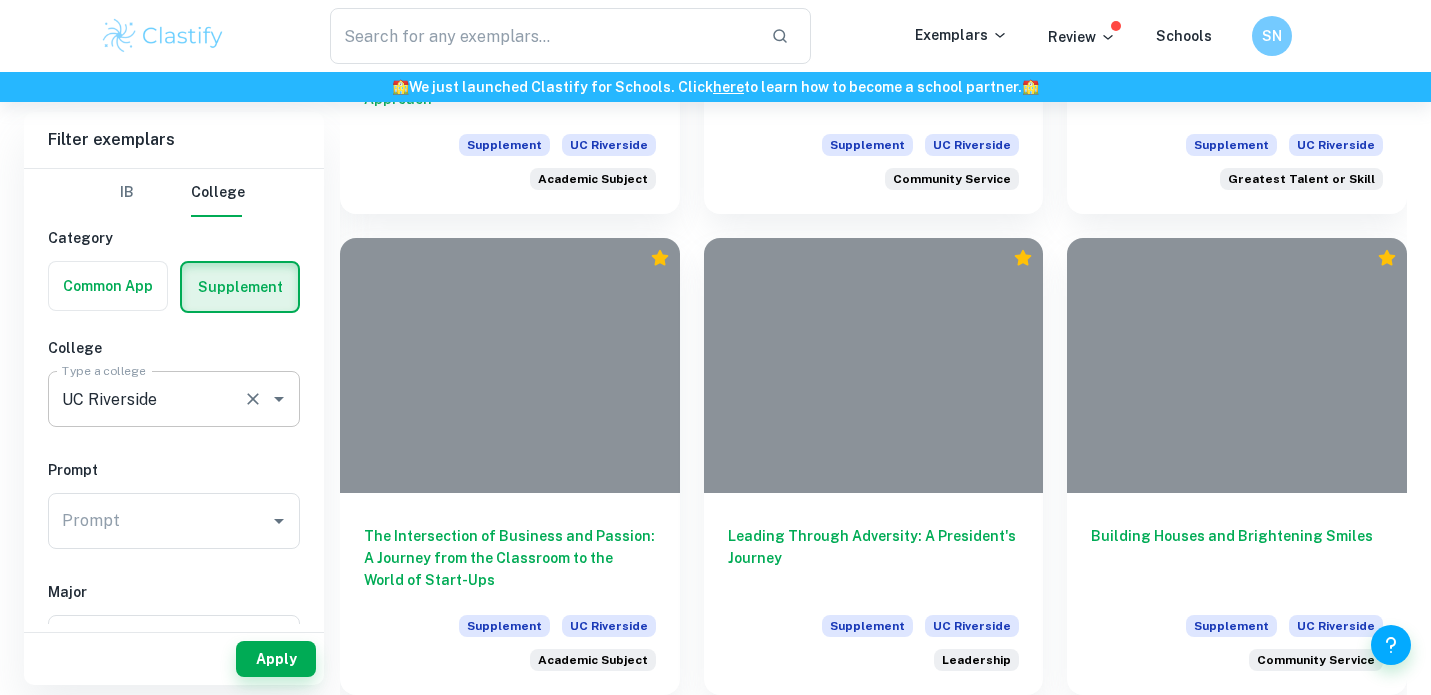 click on "UC Riverside" at bounding box center [146, 399] 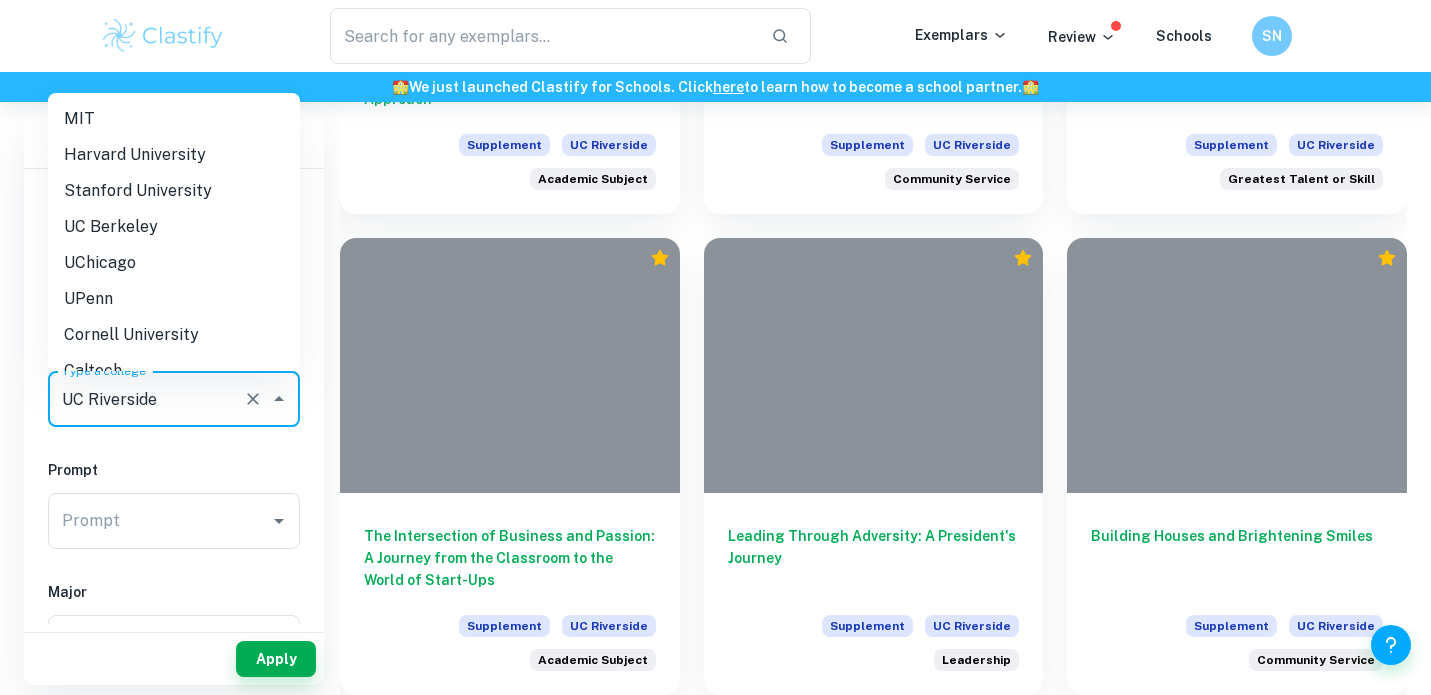scroll, scrollTop: 1758, scrollLeft: 0, axis: vertical 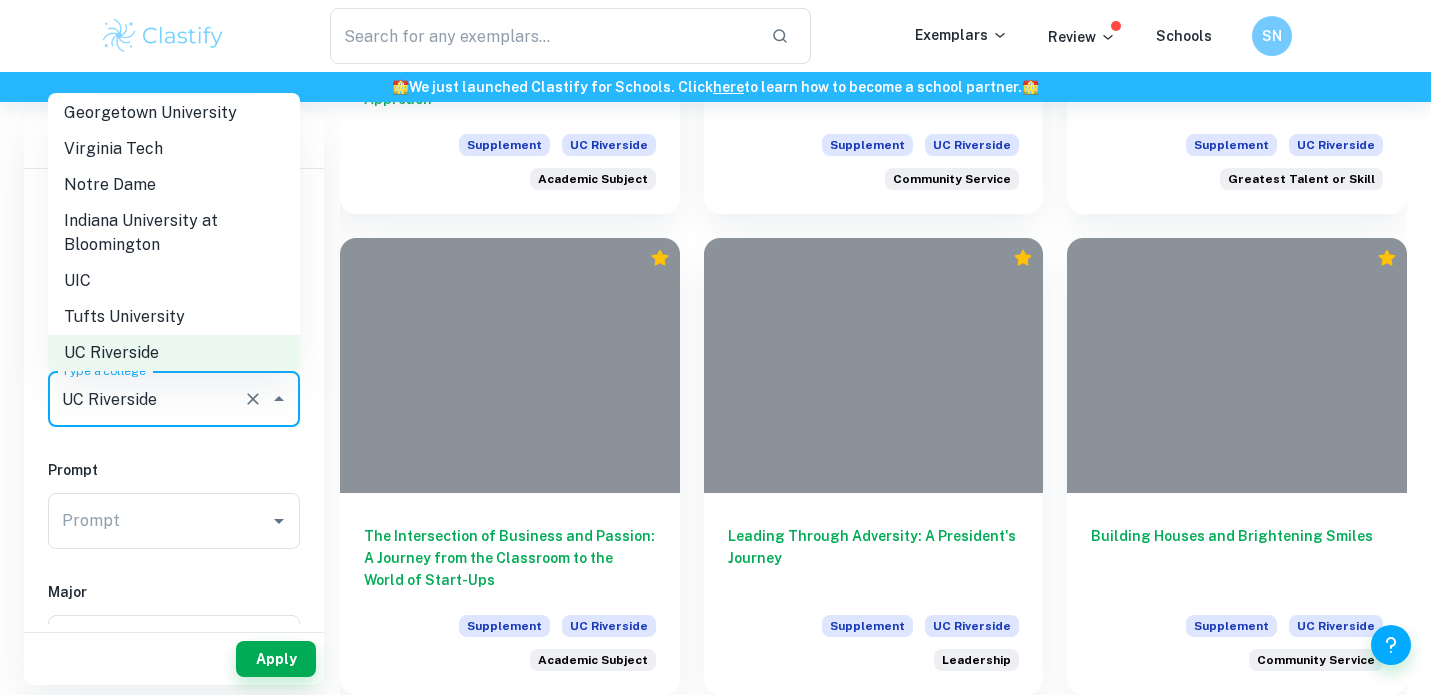 click on "Tufts University" at bounding box center (174, 317) 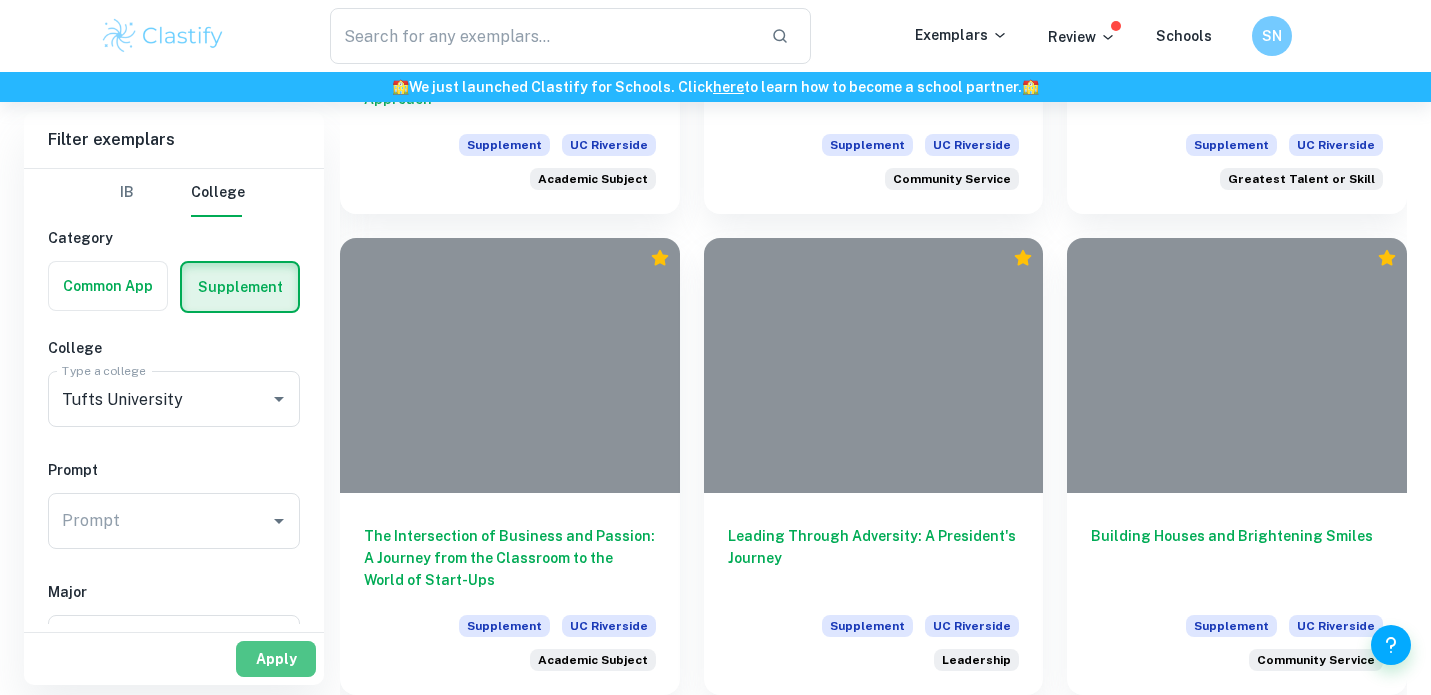 click on "Apply" at bounding box center (276, 659) 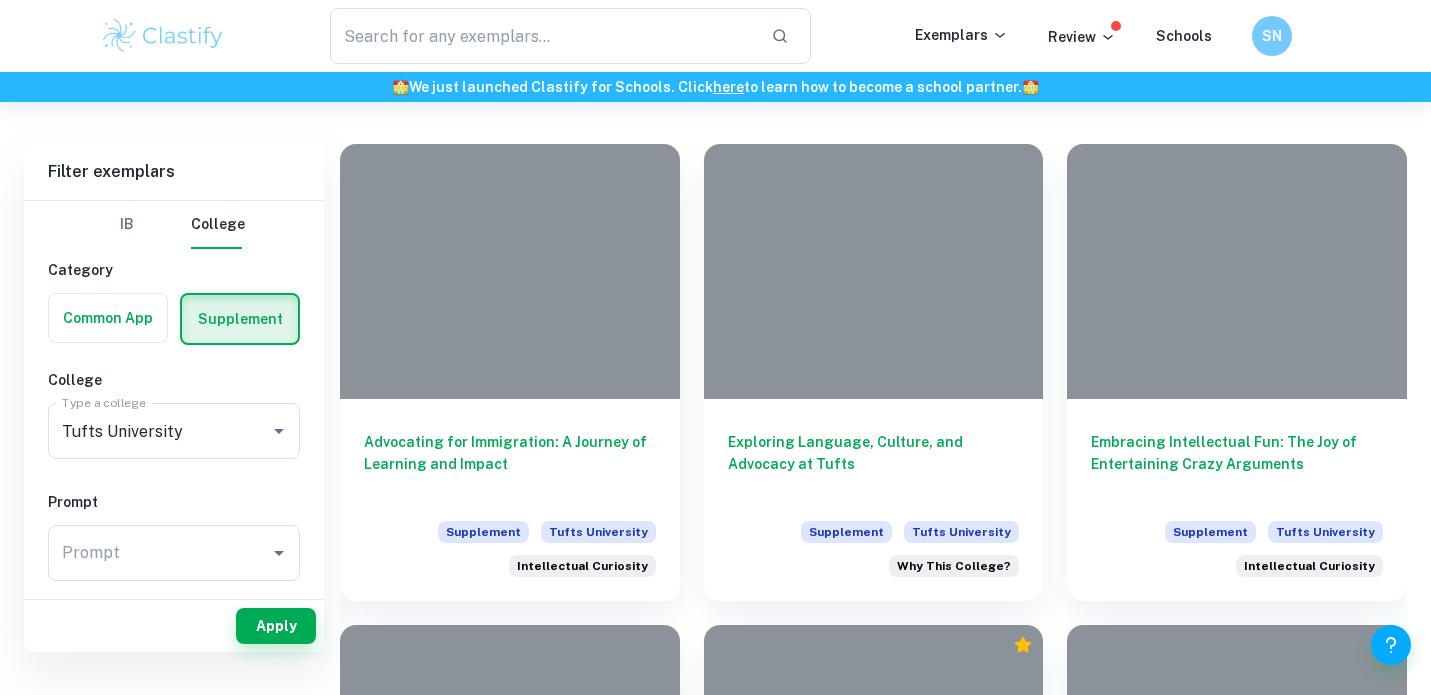 scroll, scrollTop: 377, scrollLeft: 0, axis: vertical 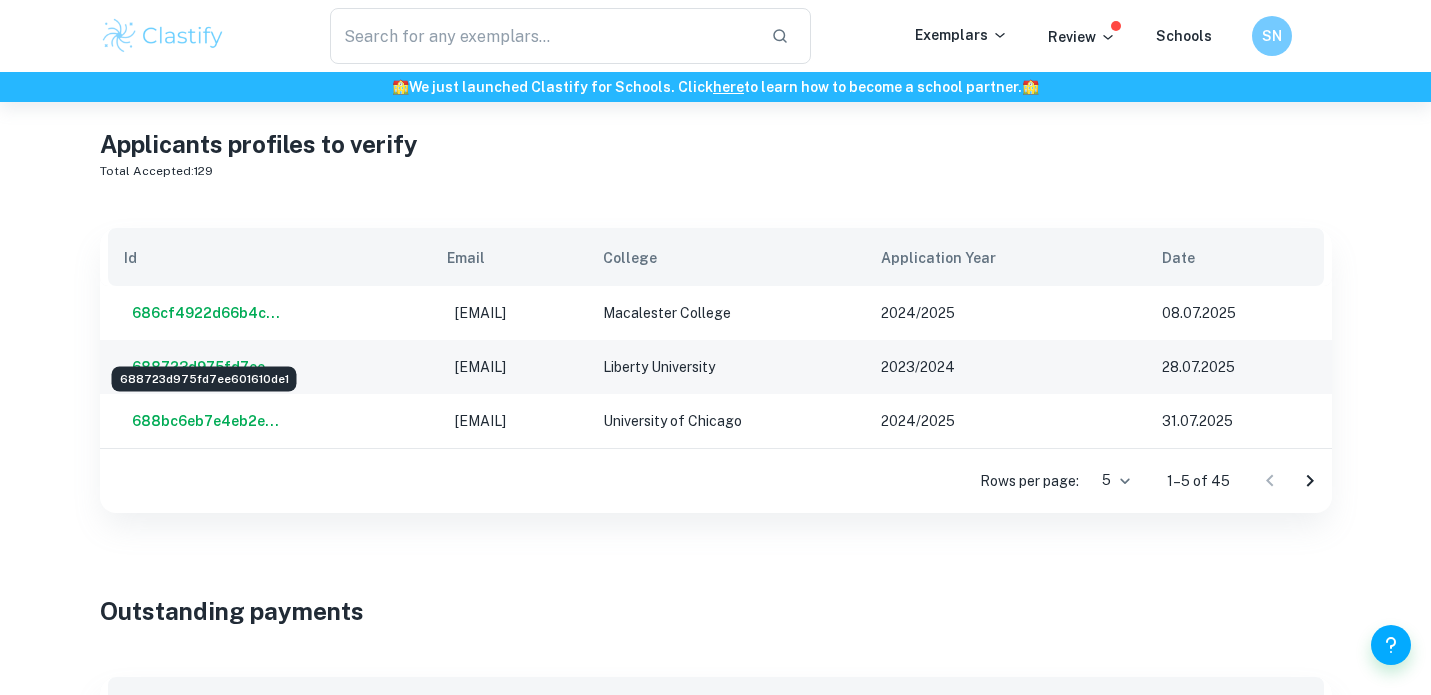 click on "688723d975fd7ee..." at bounding box center (201, 367) 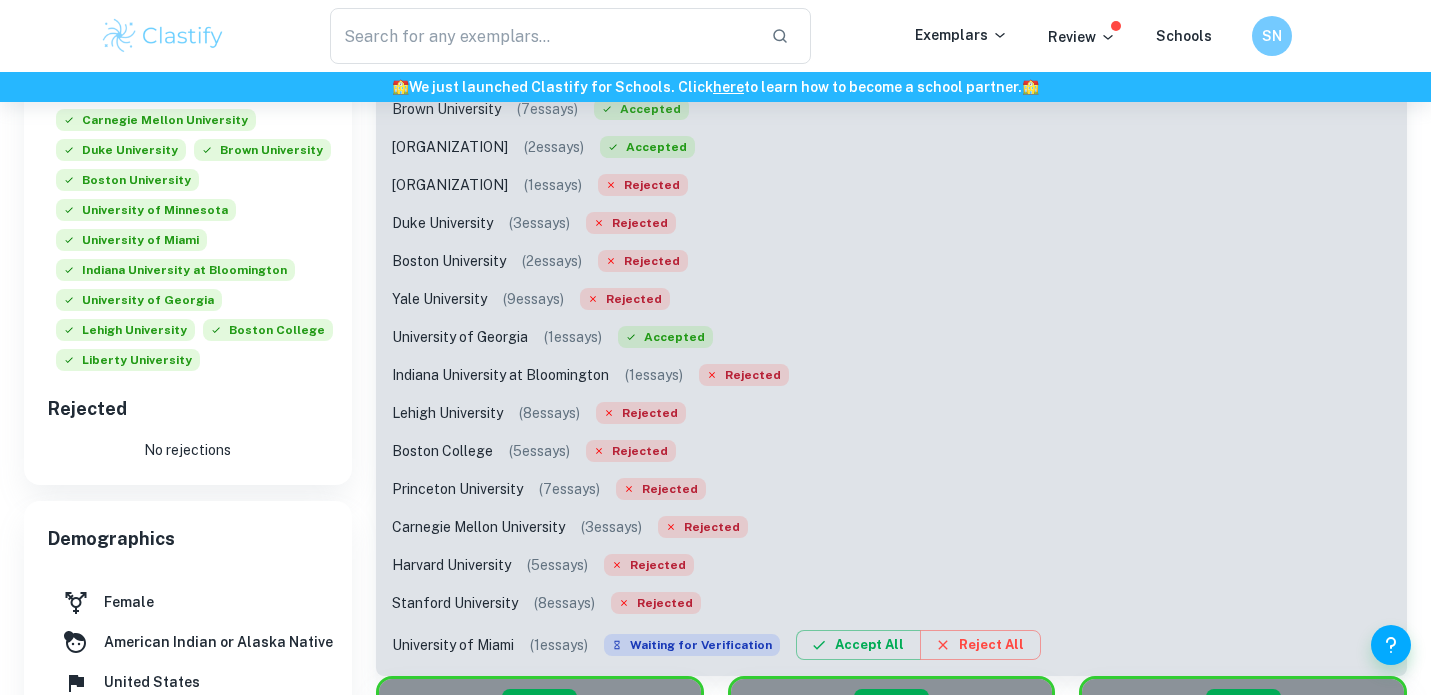 scroll, scrollTop: 766, scrollLeft: 0, axis: vertical 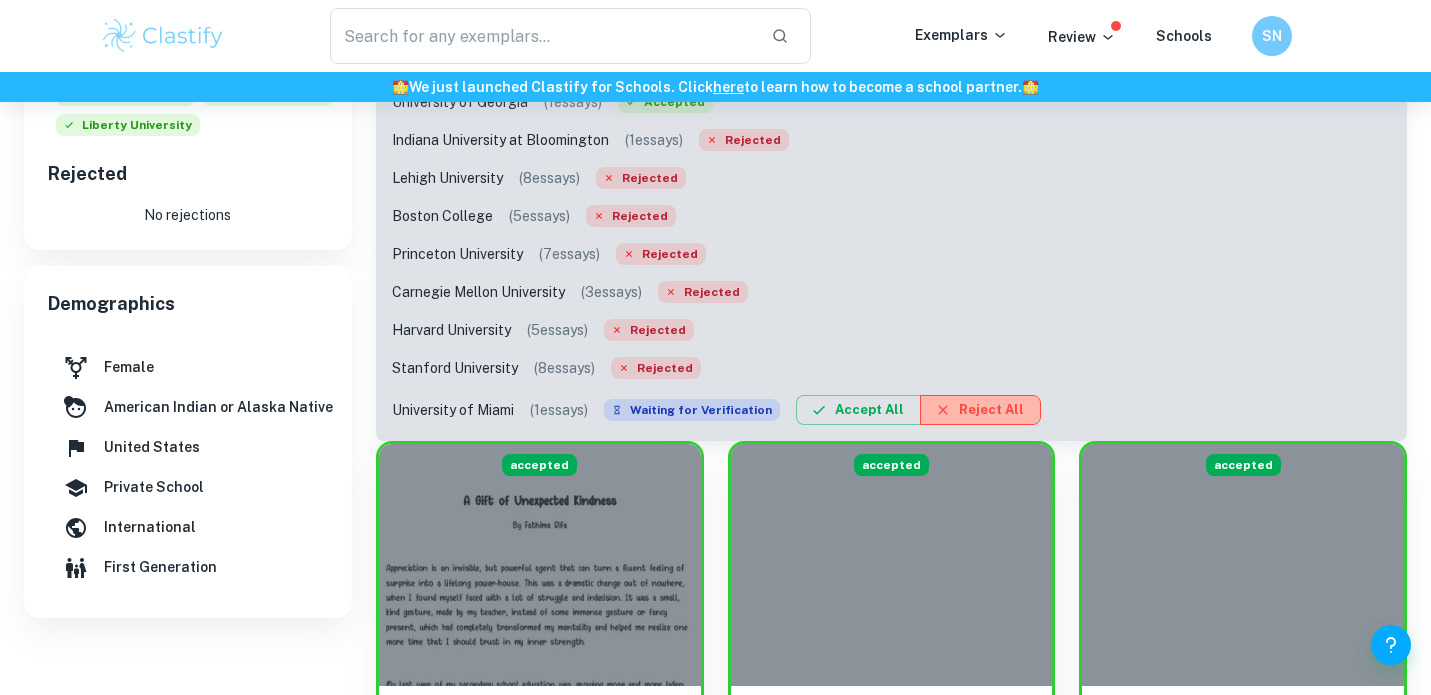 click on "Reject All" at bounding box center [980, 410] 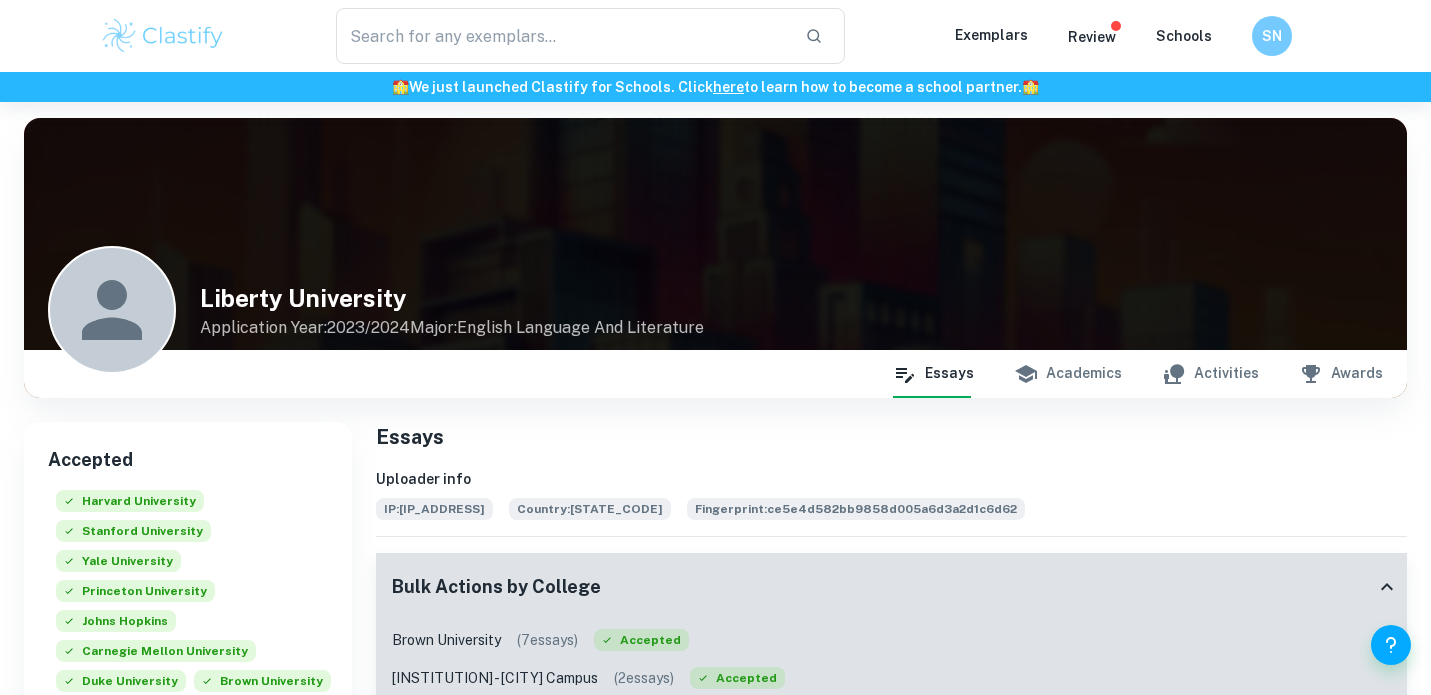 scroll, scrollTop: 766, scrollLeft: 0, axis: vertical 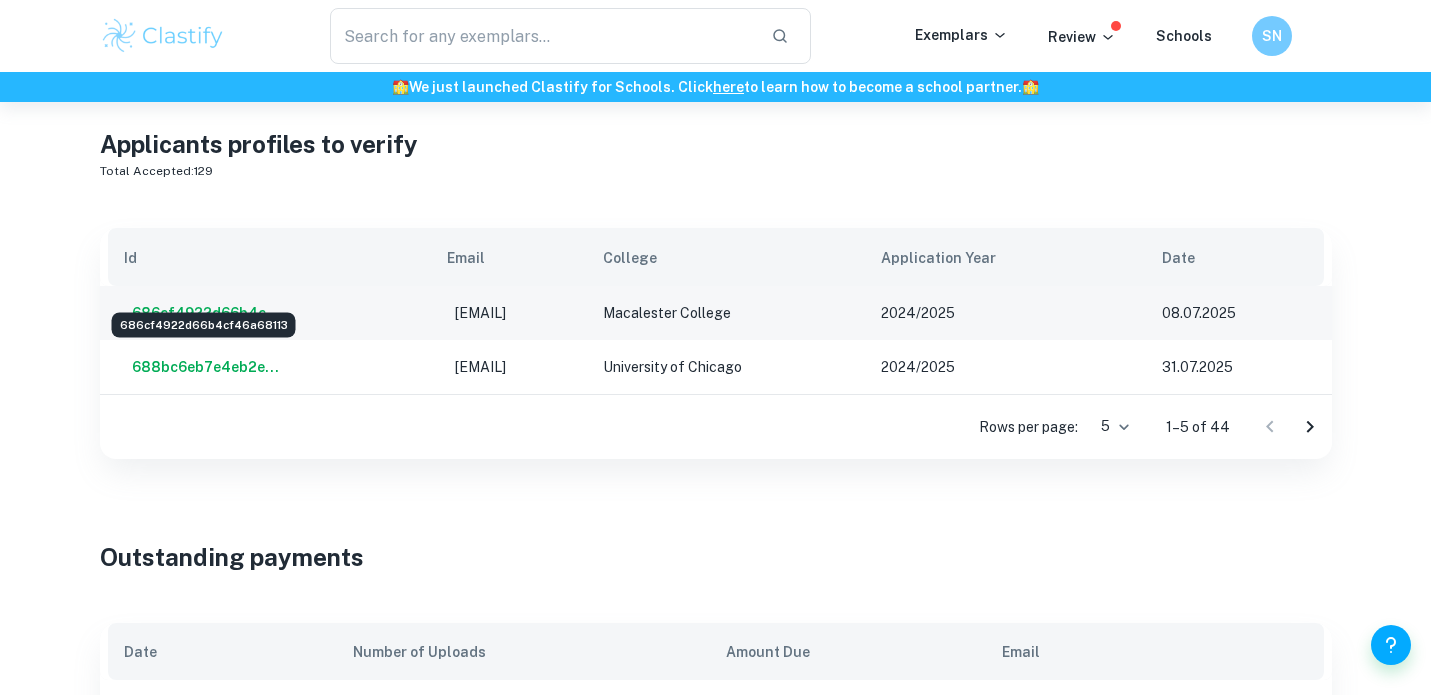 click on "686cf4922d66b4c..." at bounding box center (202, 313) 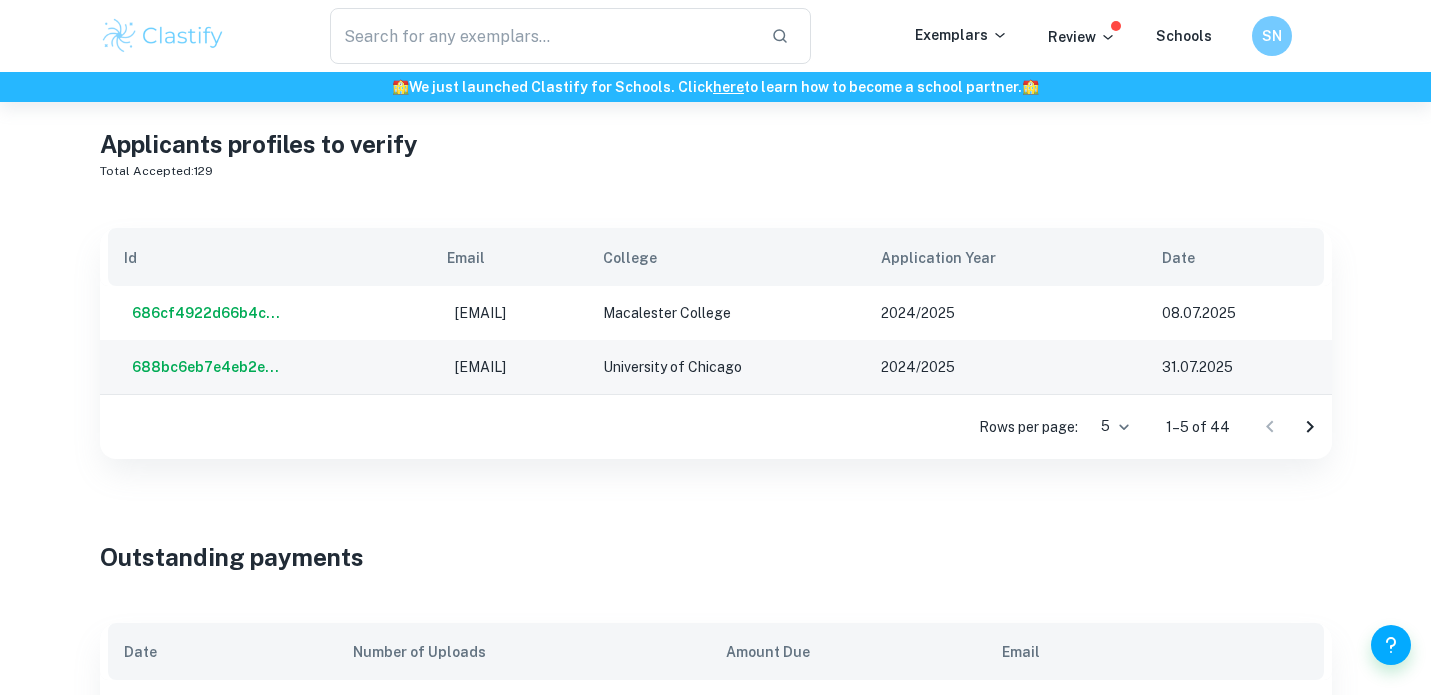 drag, startPoint x: 123, startPoint y: 283, endPoint x: 1262, endPoint y: 335, distance: 1140.1864 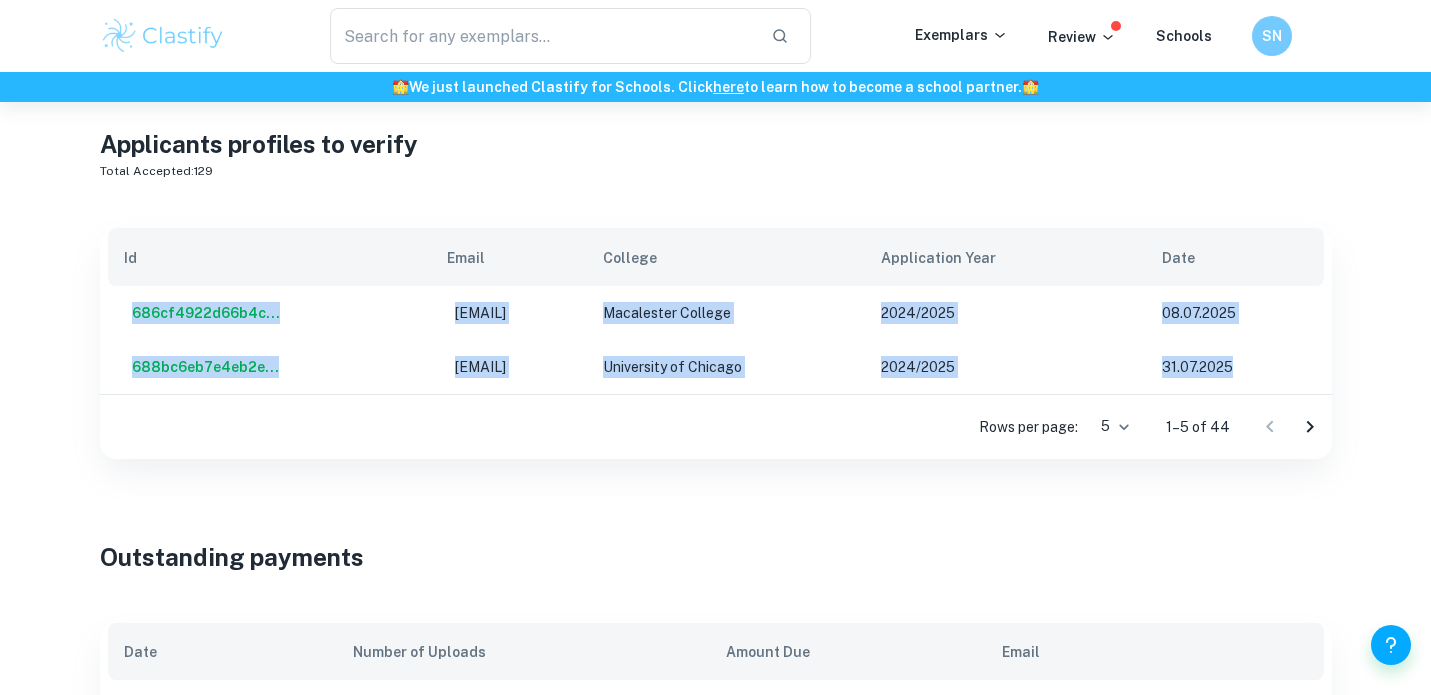 drag, startPoint x: 1264, startPoint y: 347, endPoint x: 44, endPoint y: 253, distance: 1223.616 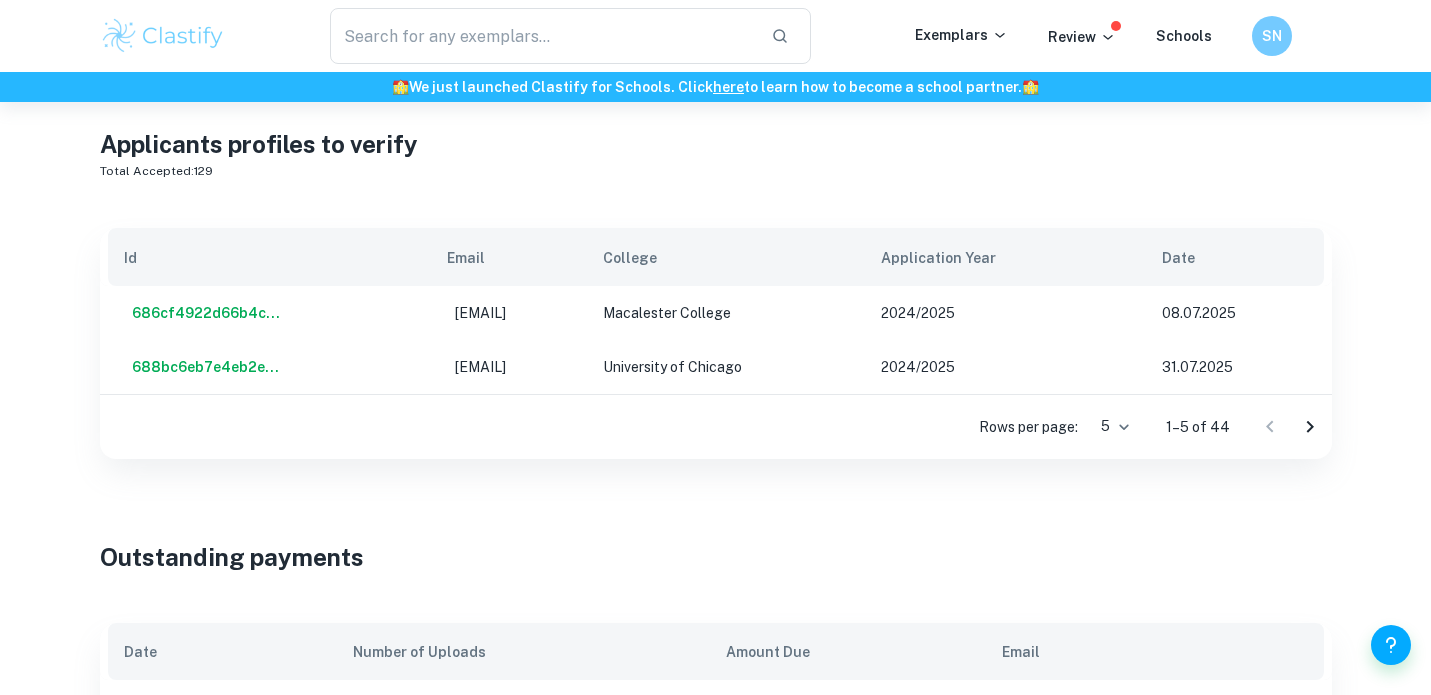 click on "Resources Title Category Premium Subject Date An exploration of th... IA True English A (Lang & Lit) HL Essay 01.08.2025 What is the Effect o... IA True Physics 01.08.2025 Finding the rate of ... IA False Chemistry 01.08.2025 Do the ever-improvin... TOK False Essay 01.08.2025 To what extent the e... IA False Biology 01.08.2025 Rows per page: 5 5 1–5 of 12343 IB Coursework to verify Title Category Similarity Payment email Session Level Grade Subject Date Accept To what extent was t... EE 79.6% igor.uetedias@gmail.com M25 B History 01.08.2025 How to optimize the ... IA 82.9% igor.uetedias@gmail.com M25 HL 4 Math AA 01.08.2025 How does mass affect... IA 86.1% igor.uetedias@gmail.com M25 HL 4 Physics 01.08.2025 Do historians and hu... TOK 95.2% igor.uetedias@gmail.com M25 C Essay 01.08.2025 What constraints are... TOK 85.3% igor.uetedias@gmail.com M25 C Exhibition 01.08.2025 Rows per page: 5 5 1–5 of 26 Applicants profiles to verify Total Accepted:  129 Id Email College Application Year Date 2024/2025 5 5 $ $" at bounding box center [715, -73] 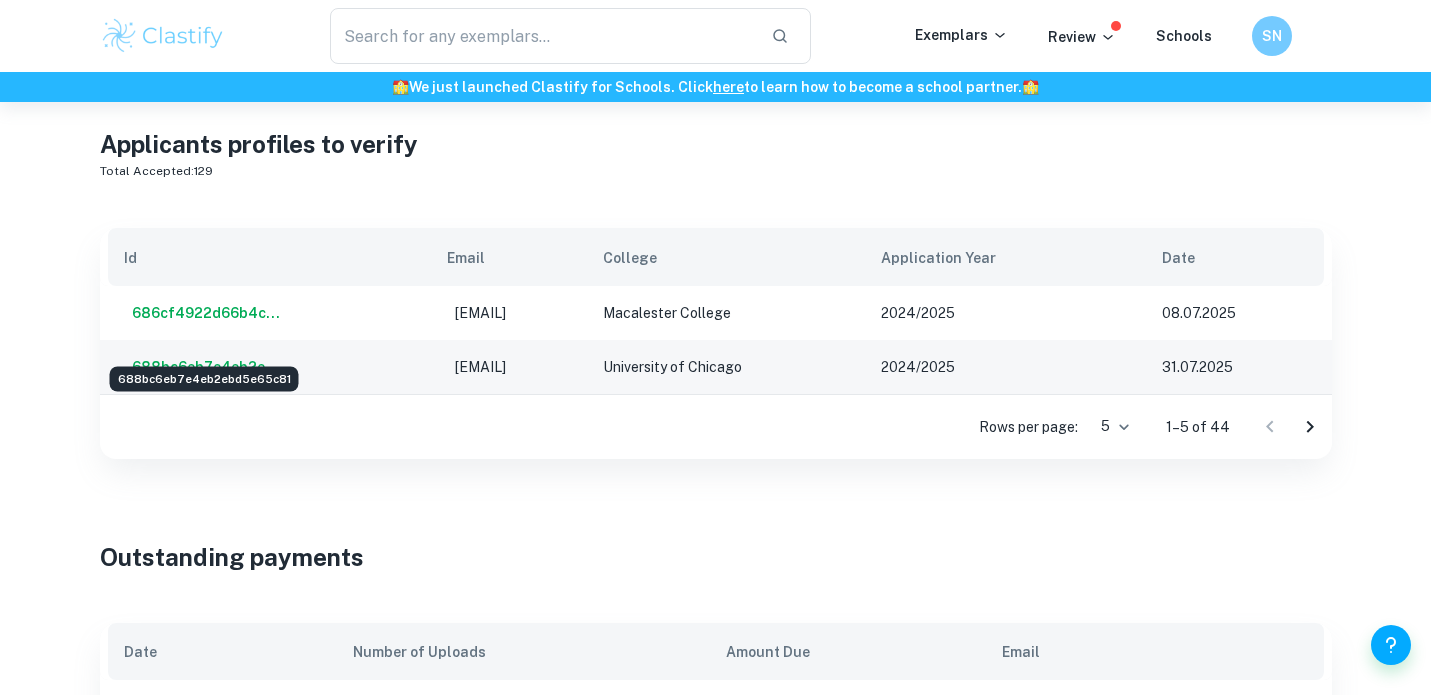 click on "688bc6eb7e4eb2e..." at bounding box center [201, 367] 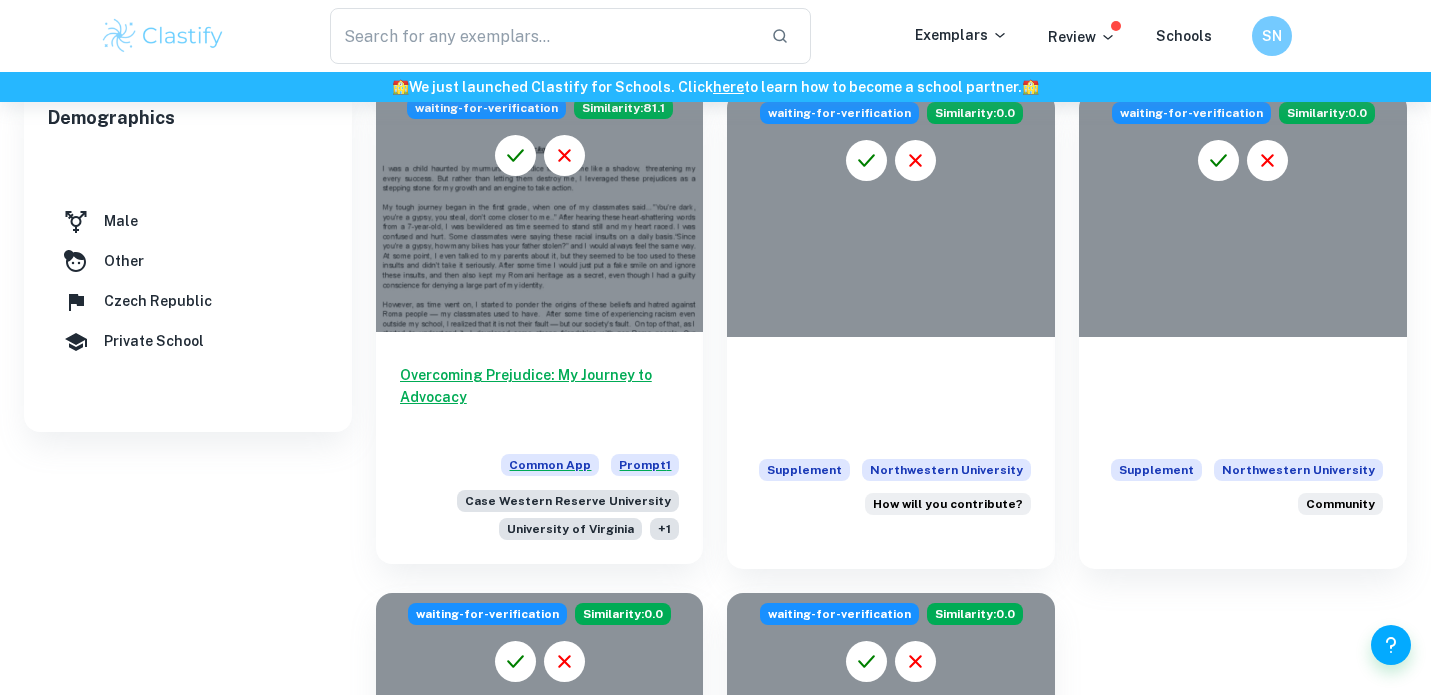 scroll, scrollTop: 627, scrollLeft: 0, axis: vertical 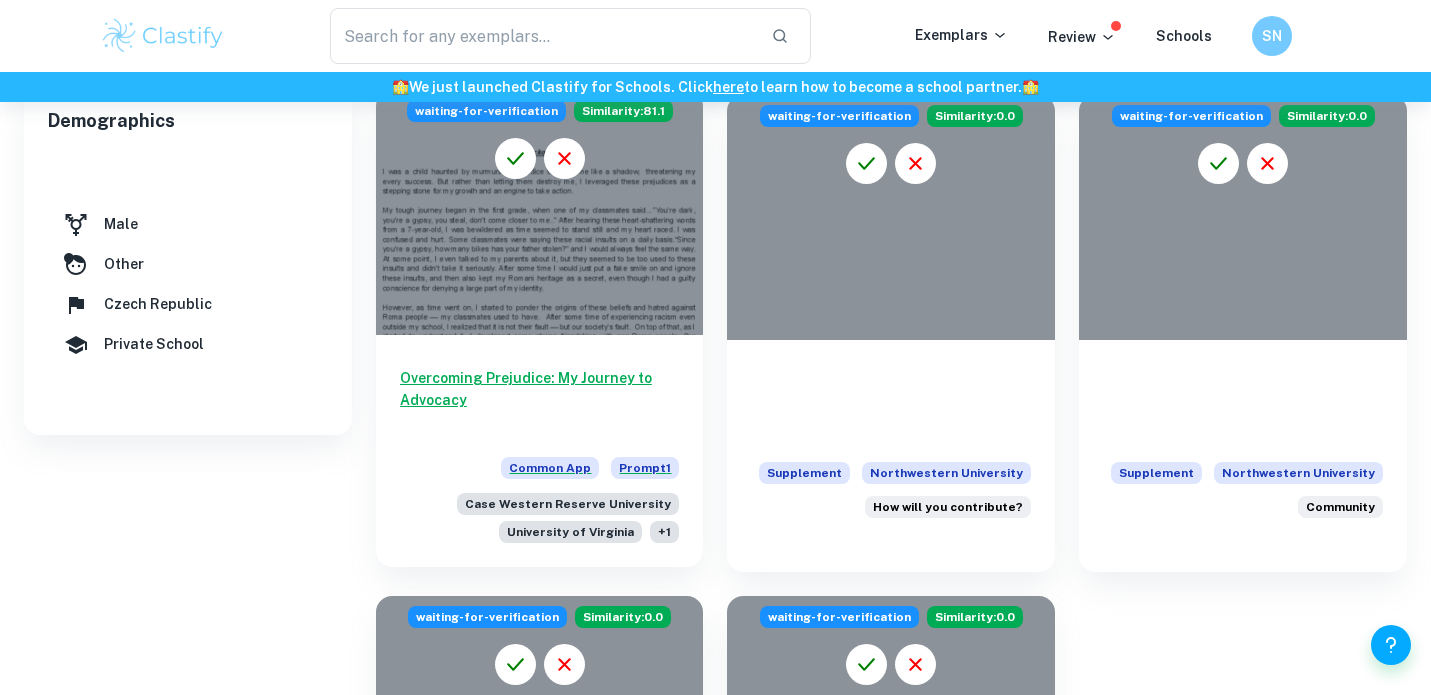 click at bounding box center [540, 213] 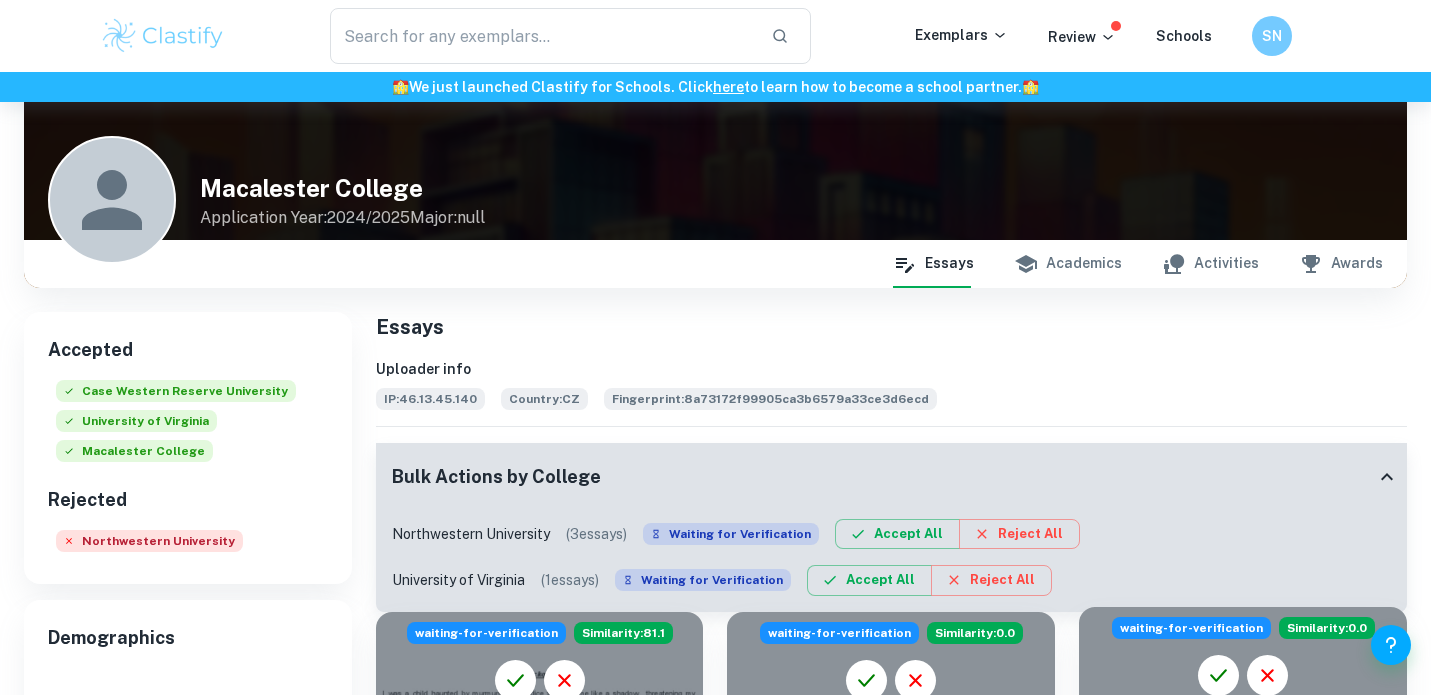 scroll, scrollTop: 0, scrollLeft: 0, axis: both 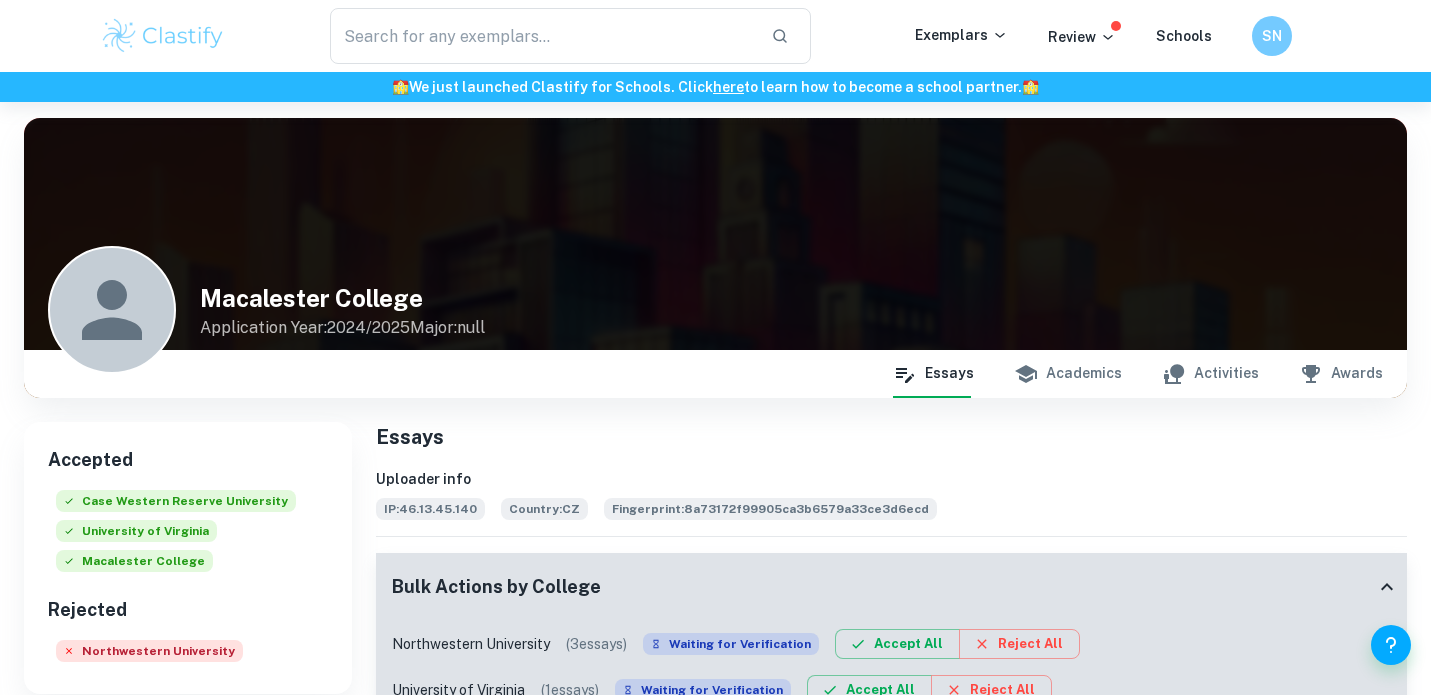 click 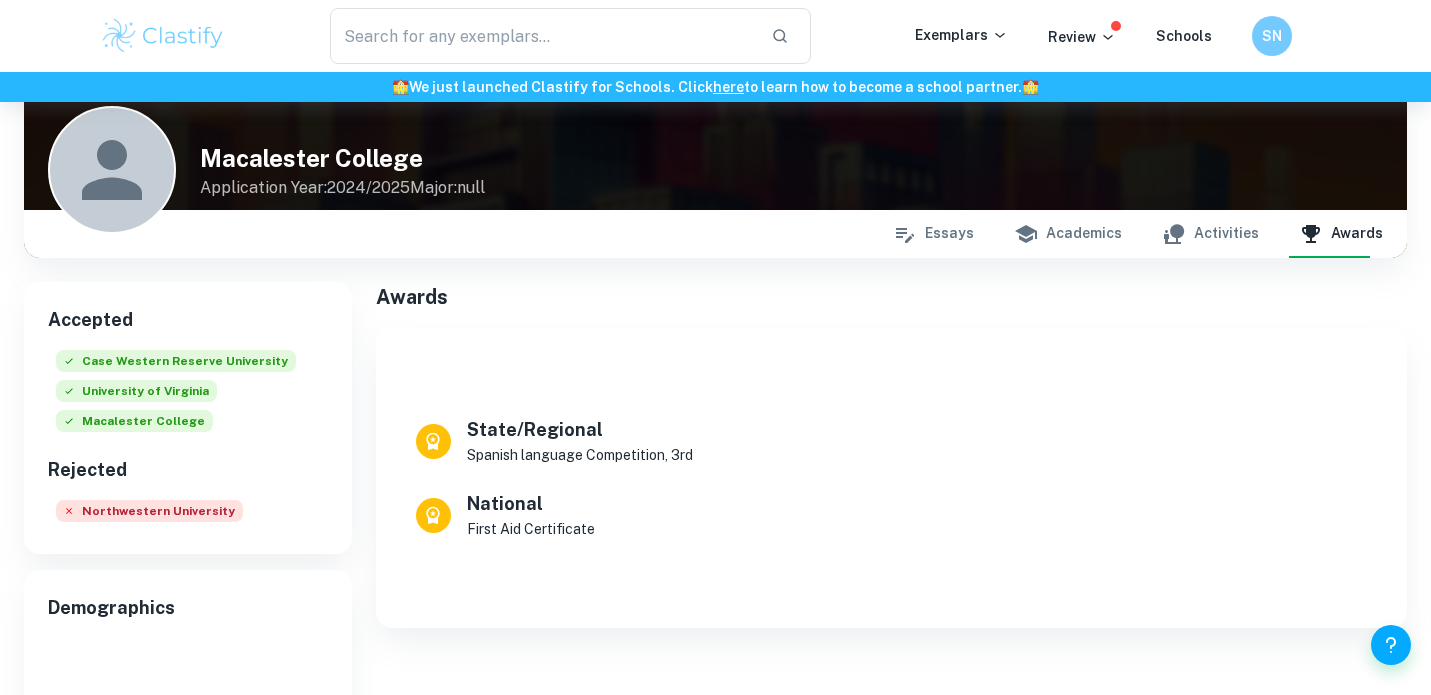 scroll, scrollTop: 180, scrollLeft: 0, axis: vertical 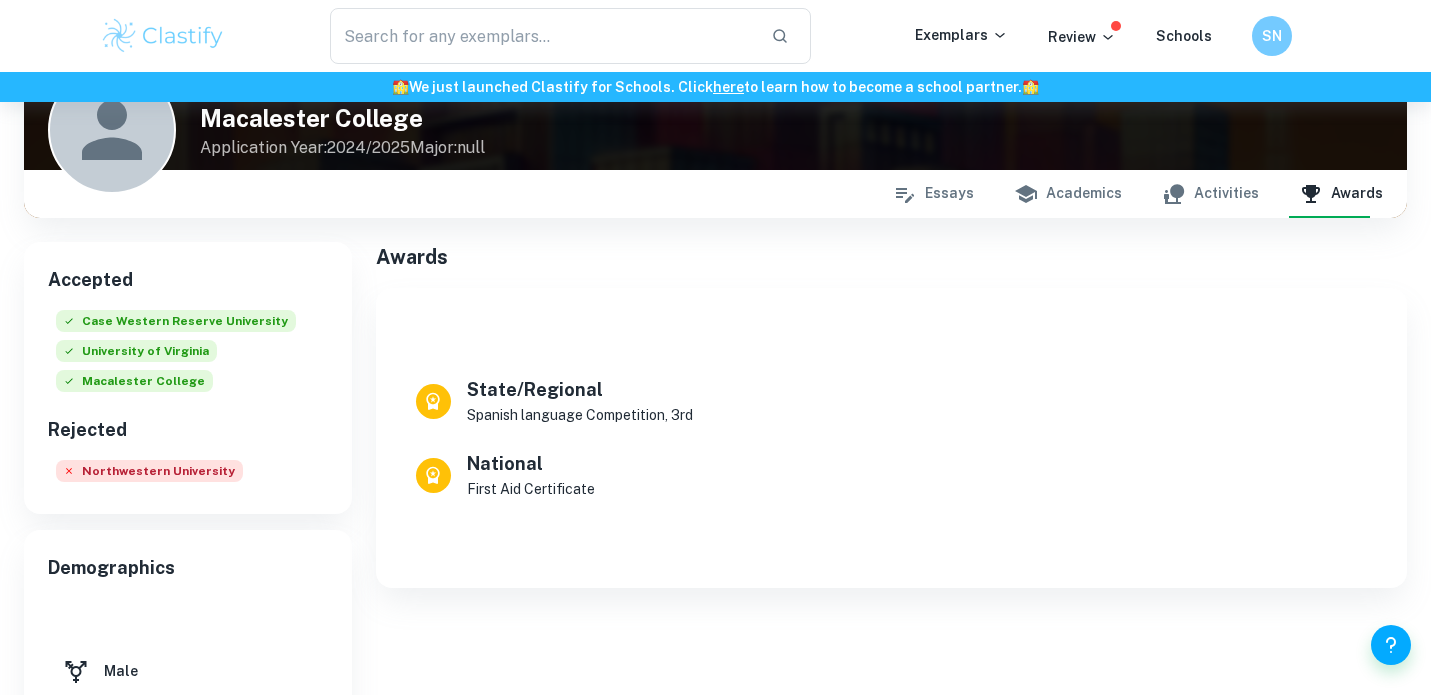 click on "Activities" at bounding box center (1210, 194) 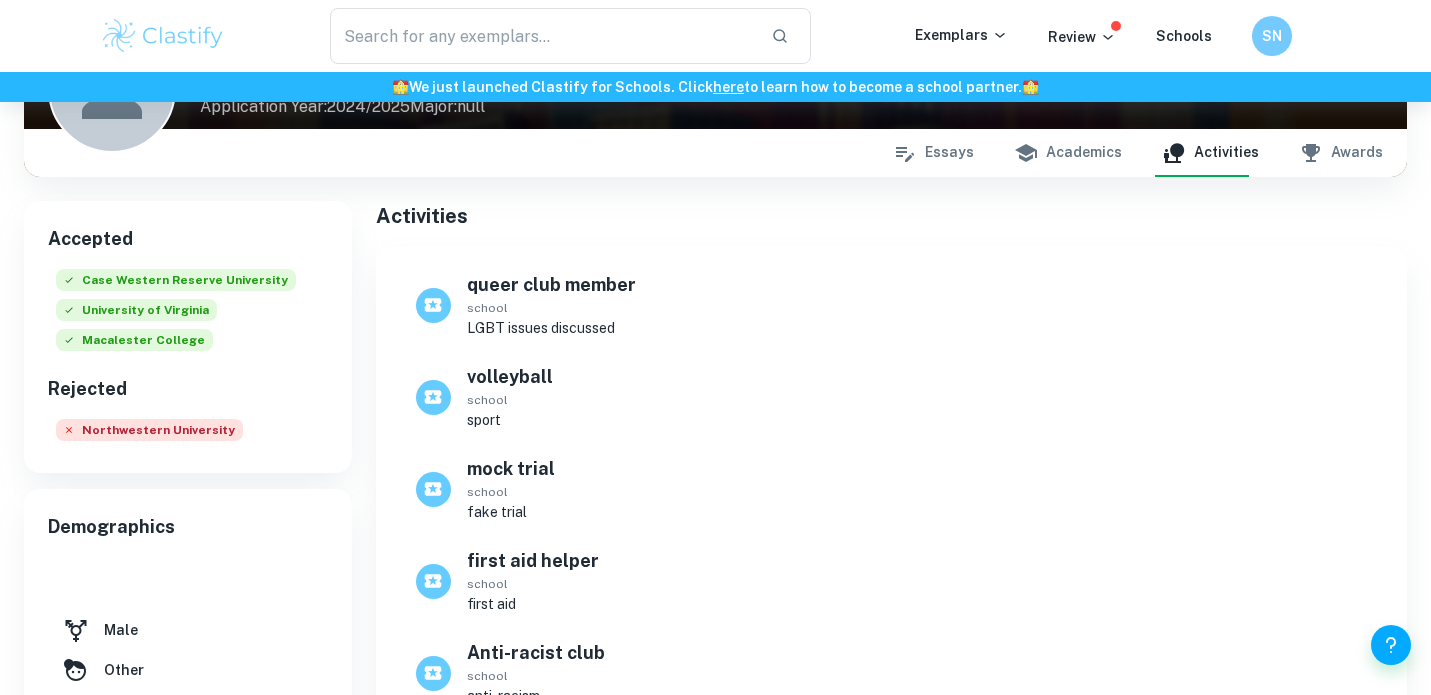 scroll, scrollTop: 222, scrollLeft: 0, axis: vertical 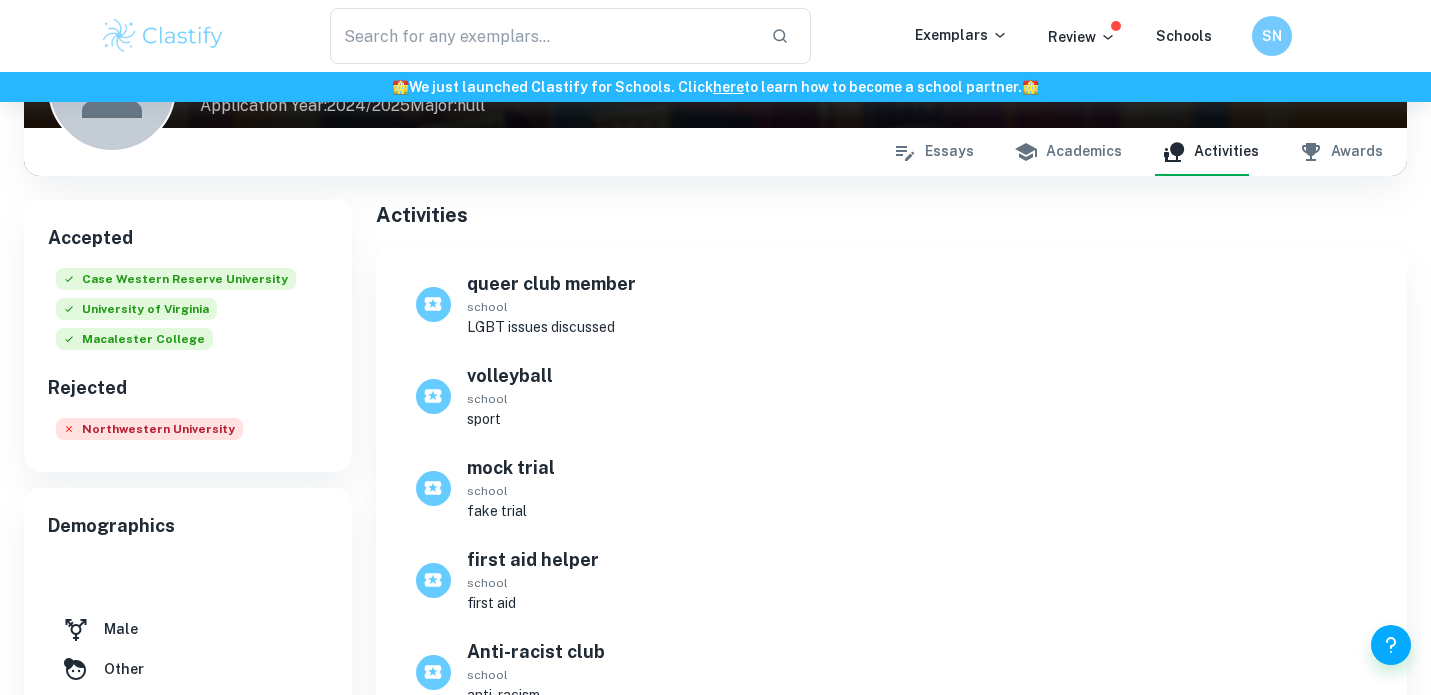 click on "Academics" at bounding box center [1068, 152] 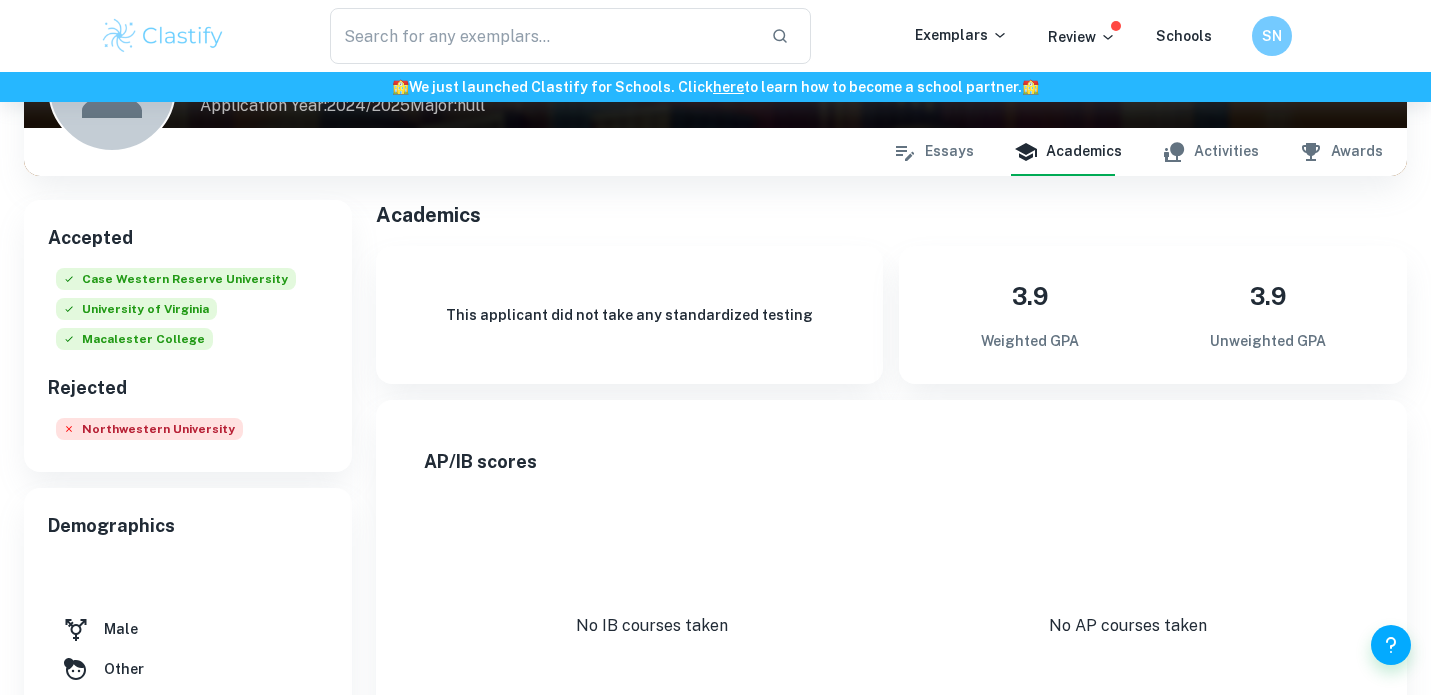 click on "Essays" at bounding box center [933, 152] 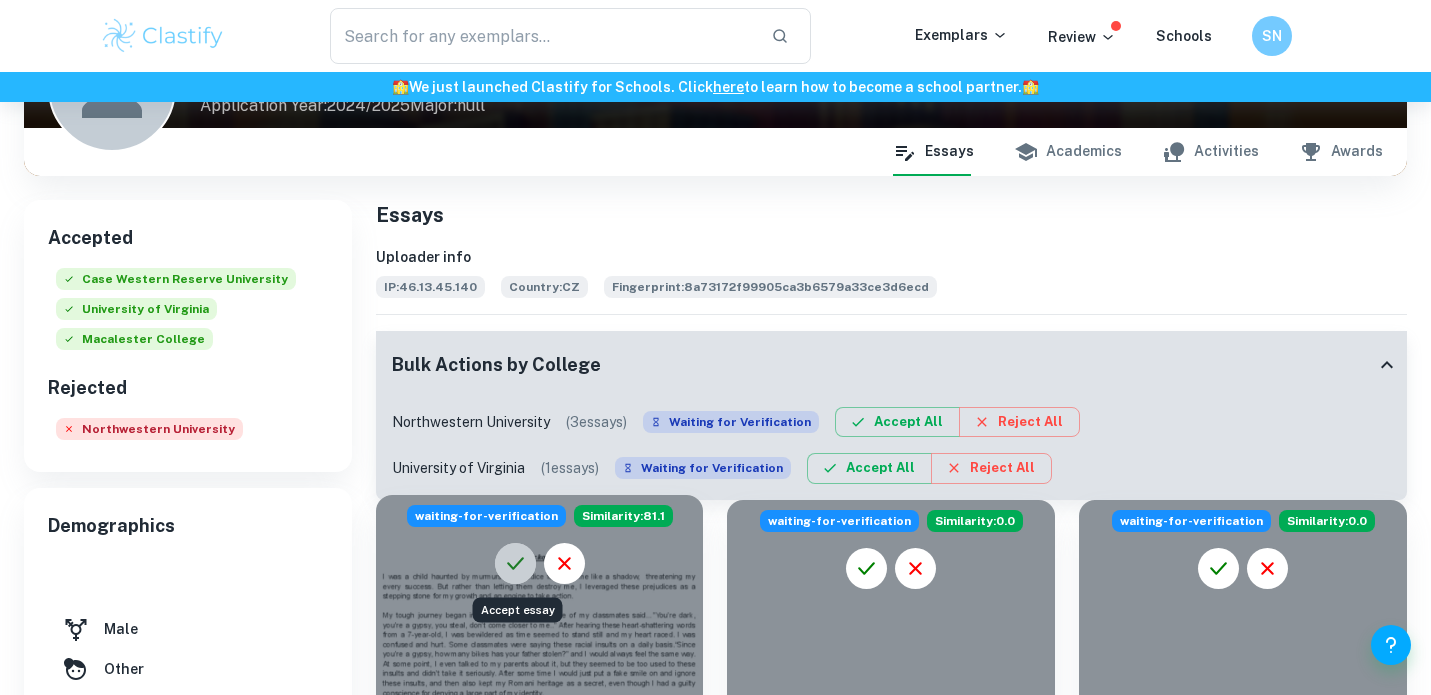 click 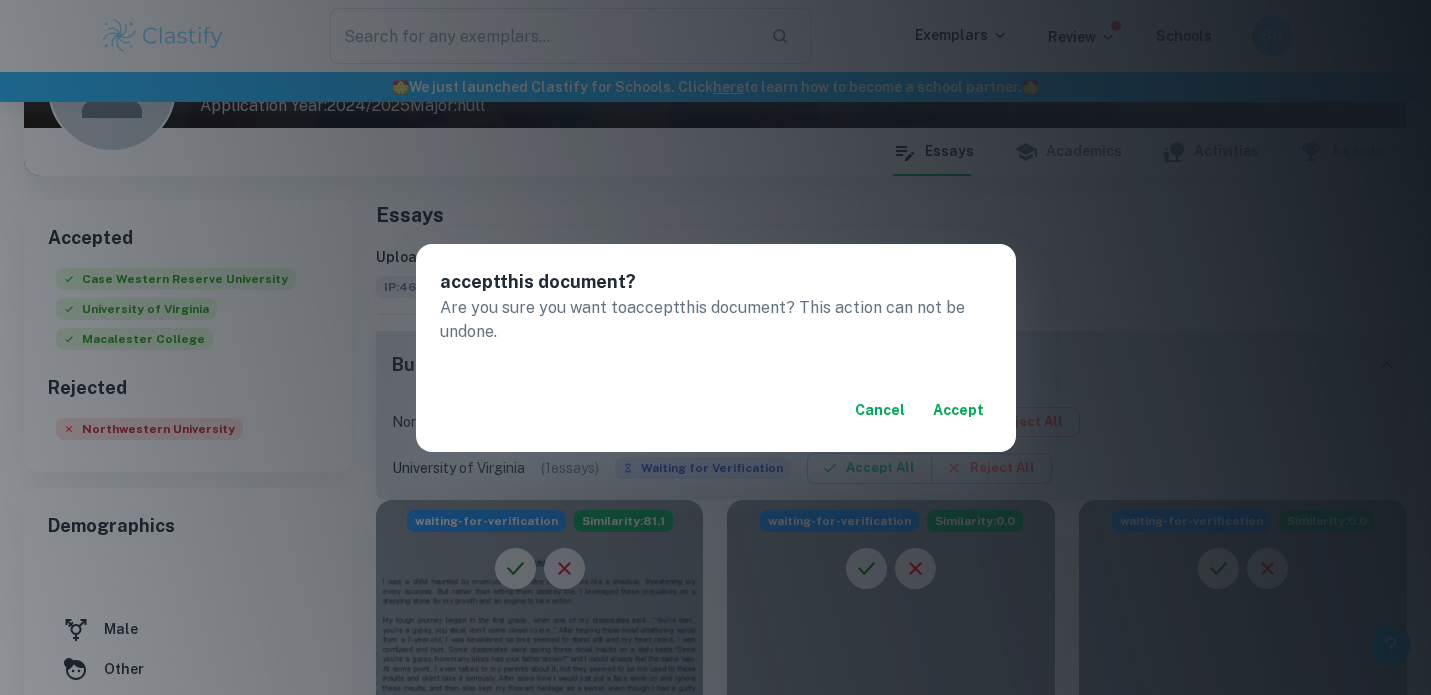 click on "accept" at bounding box center (958, 410) 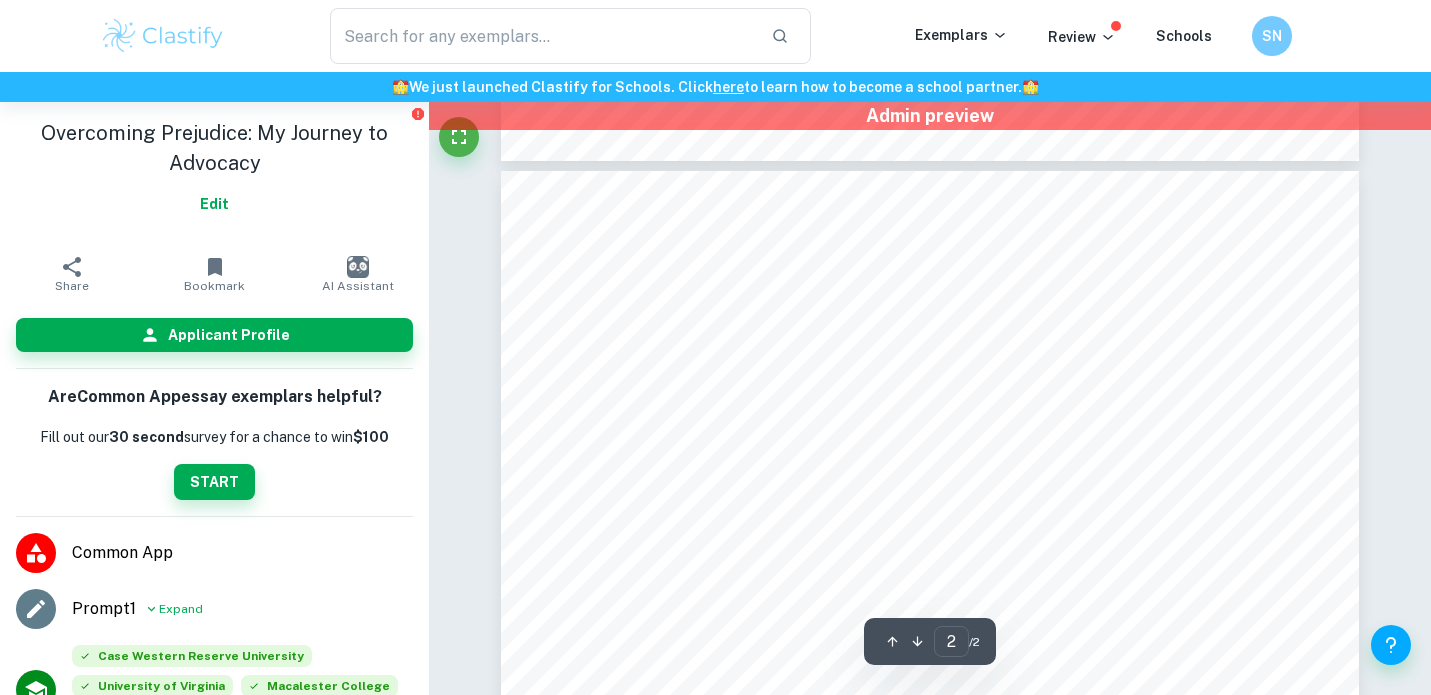 scroll, scrollTop: 1071, scrollLeft: 0, axis: vertical 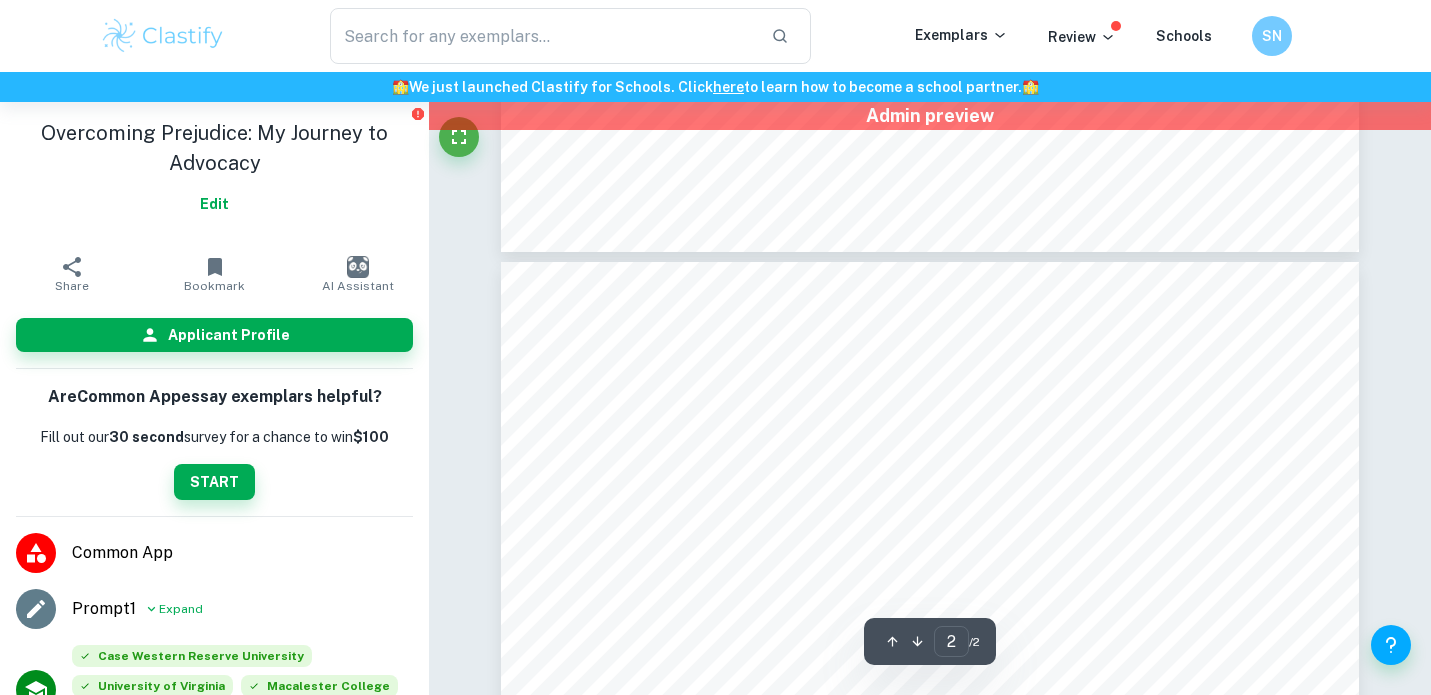 type on "1" 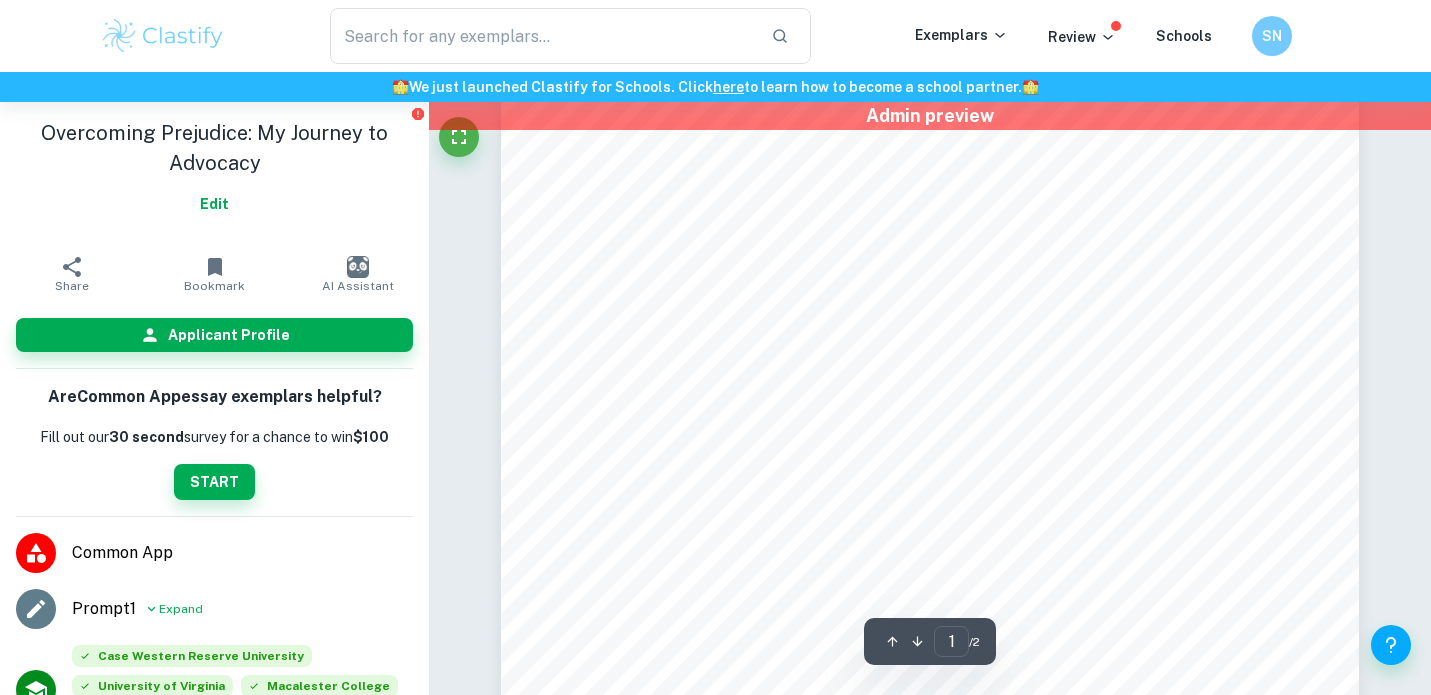 scroll, scrollTop: 108, scrollLeft: 0, axis: vertical 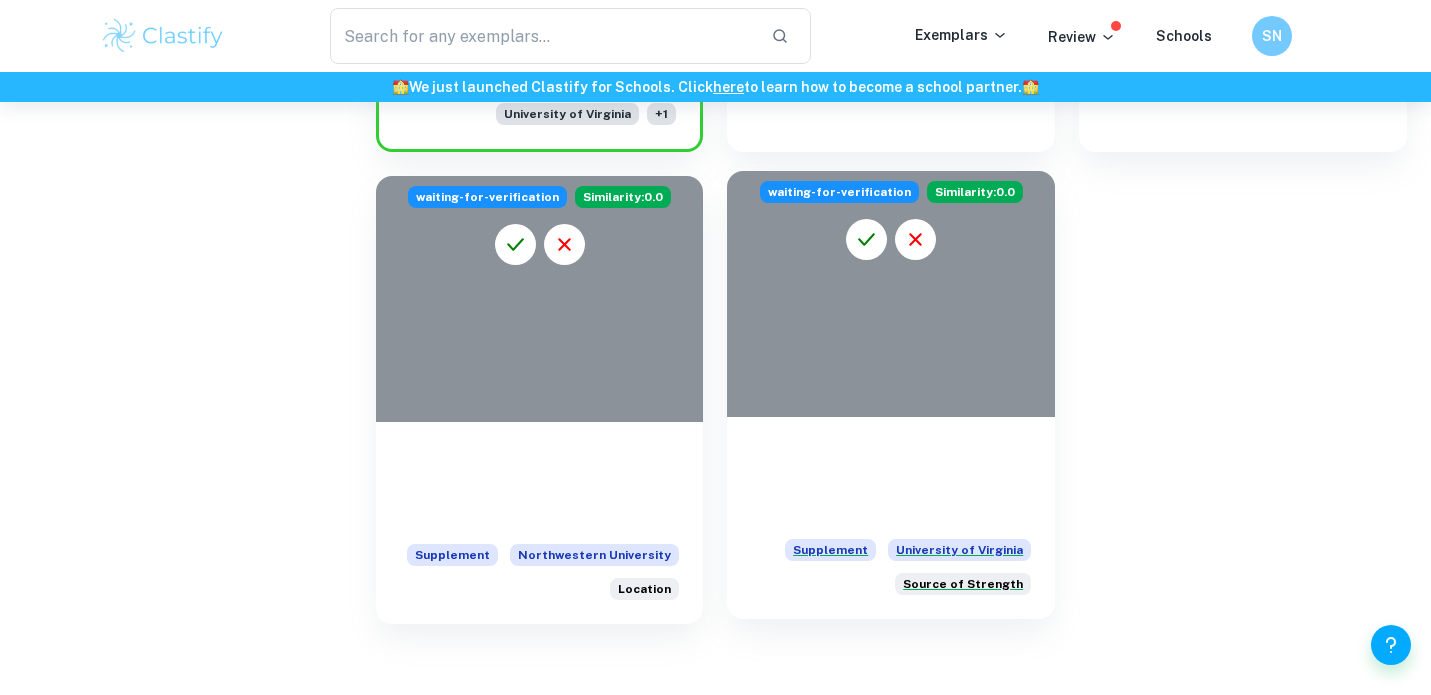 click at bounding box center (891, 294) 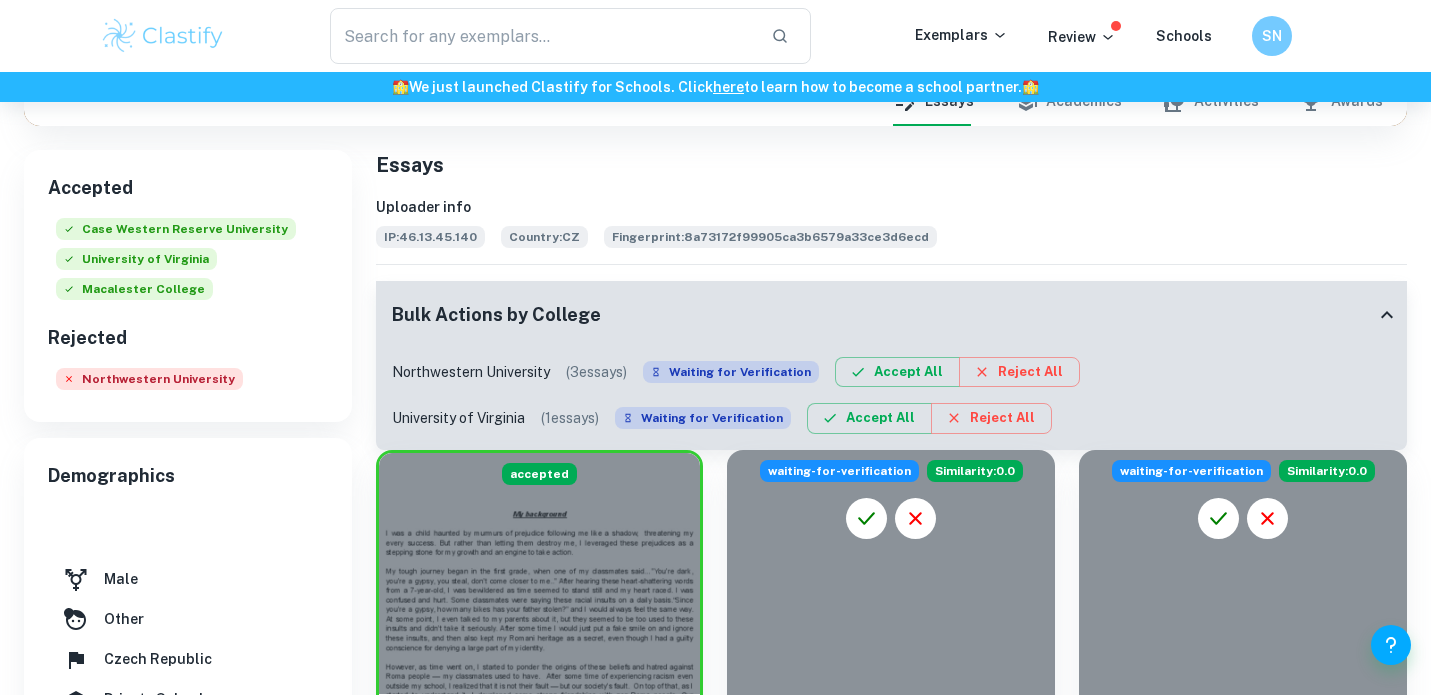 scroll, scrollTop: 273, scrollLeft: 0, axis: vertical 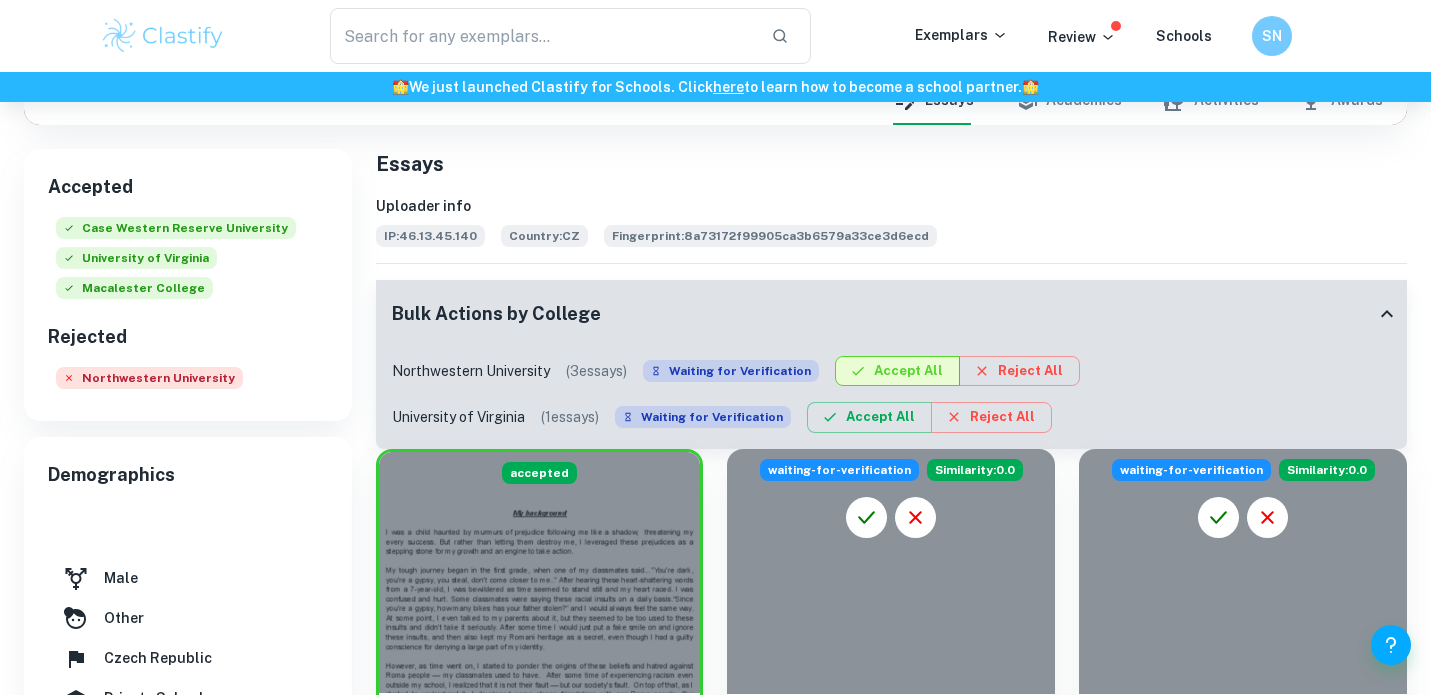 click on "Accept All" at bounding box center [897, 371] 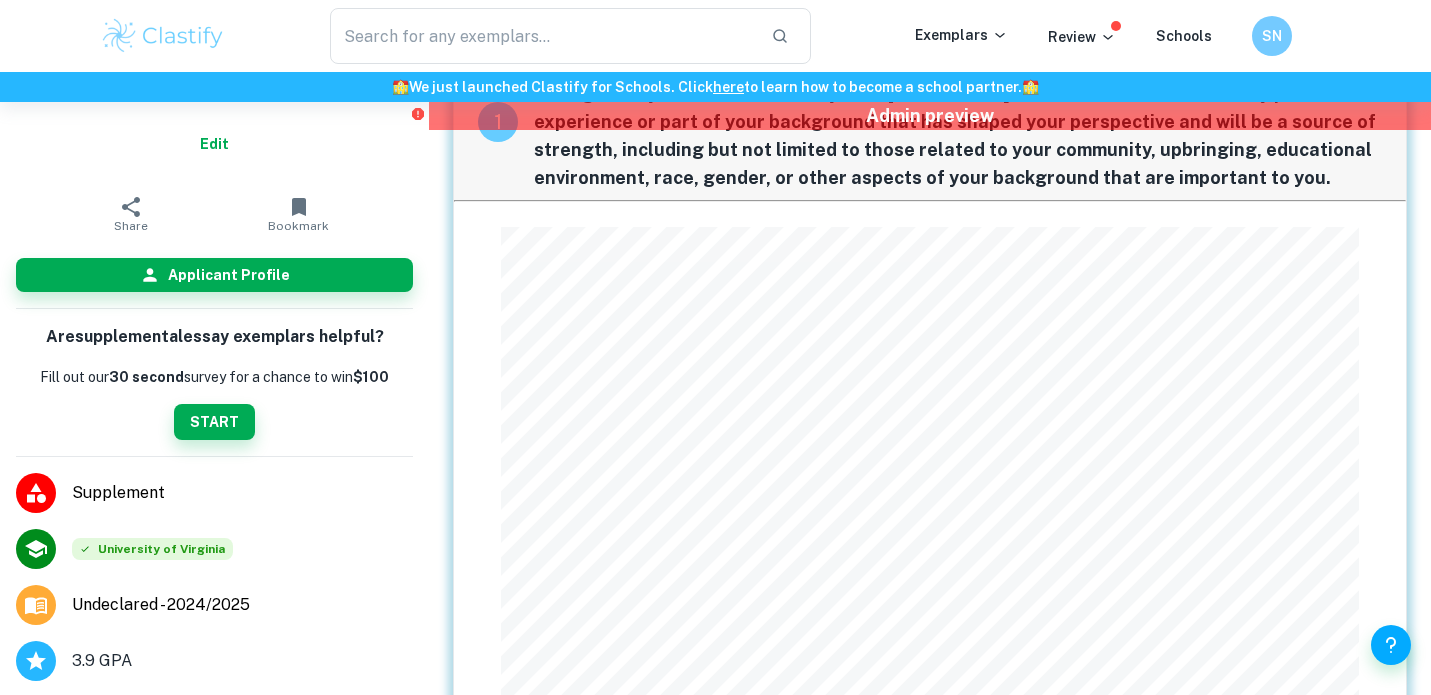 scroll, scrollTop: 360, scrollLeft: 0, axis: vertical 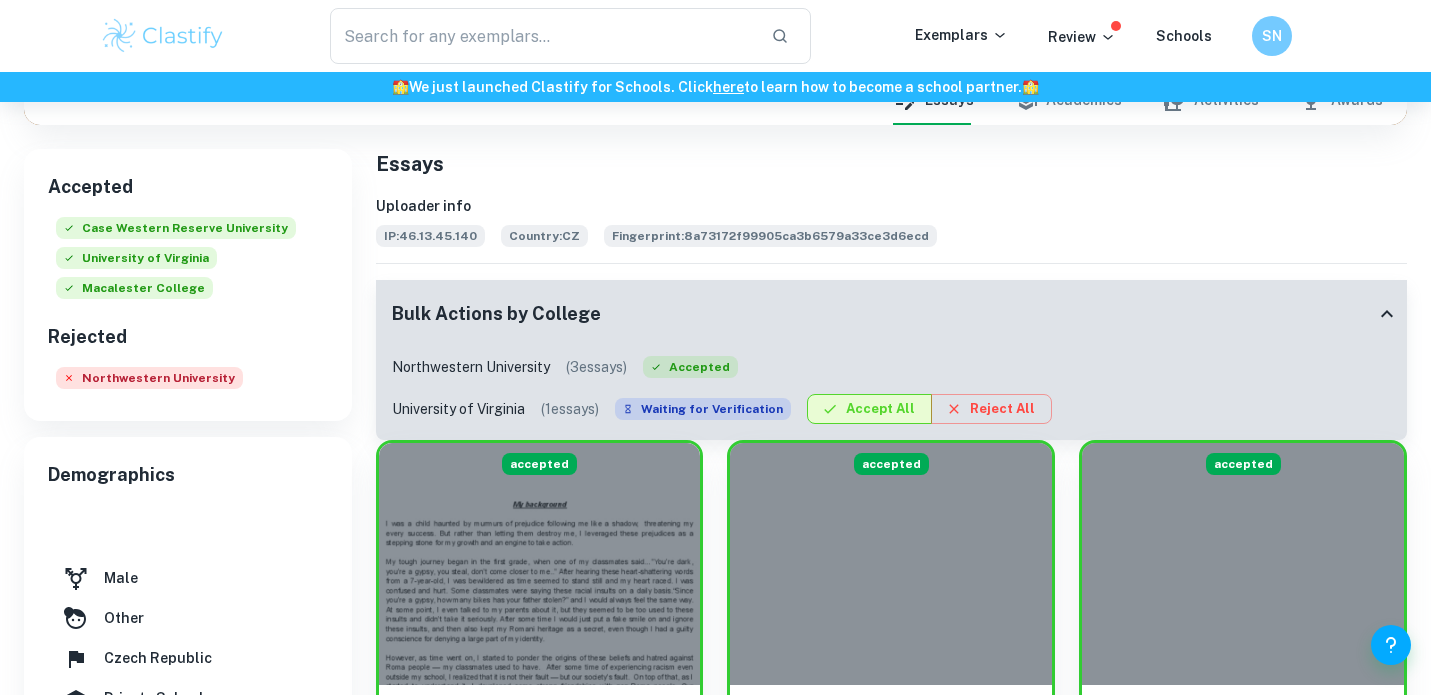 click on "Accept All" at bounding box center (869, 409) 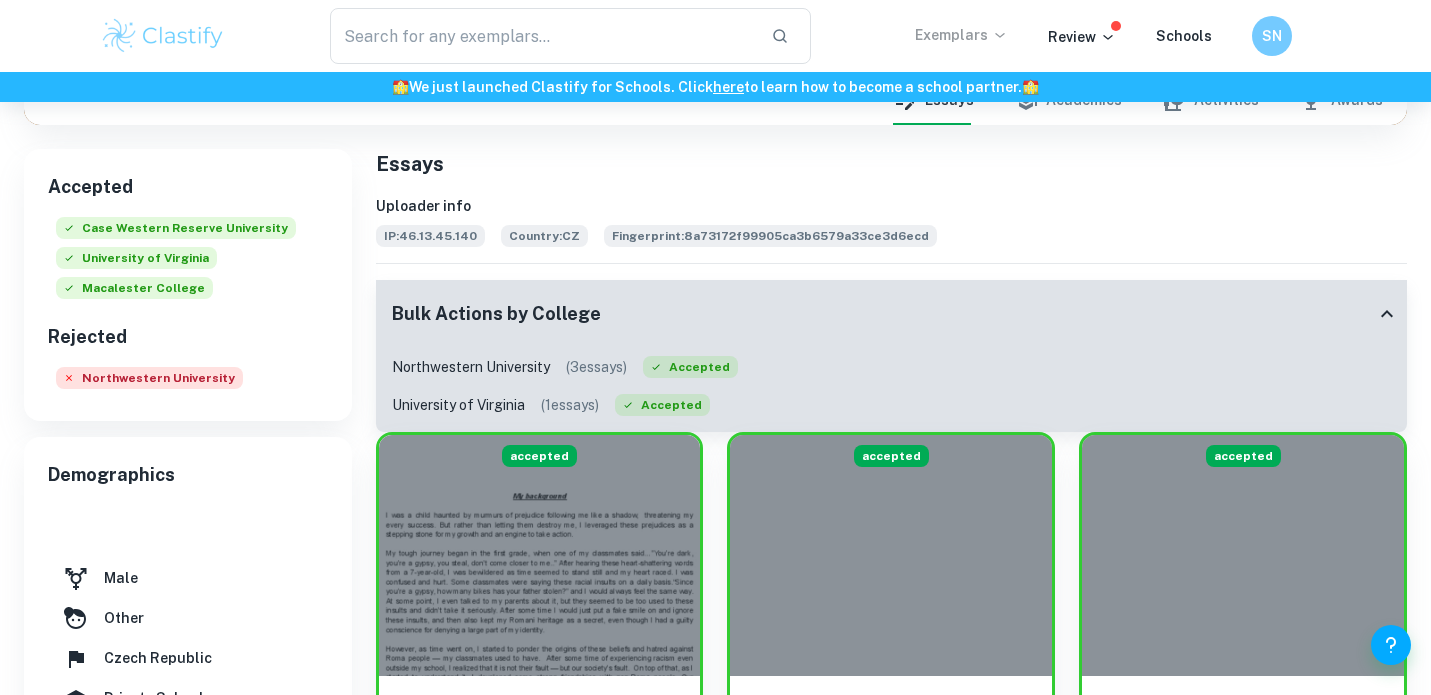 scroll, scrollTop: 273, scrollLeft: 0, axis: vertical 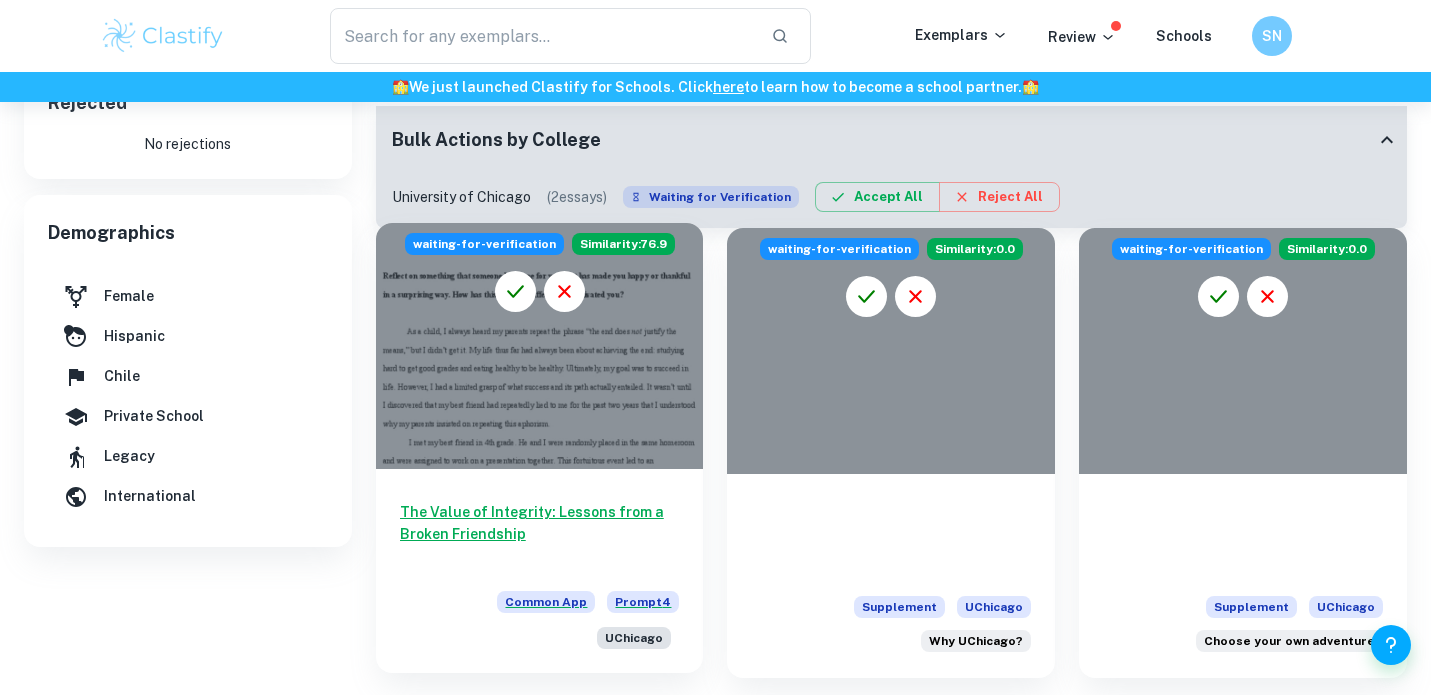 click at bounding box center [540, 346] 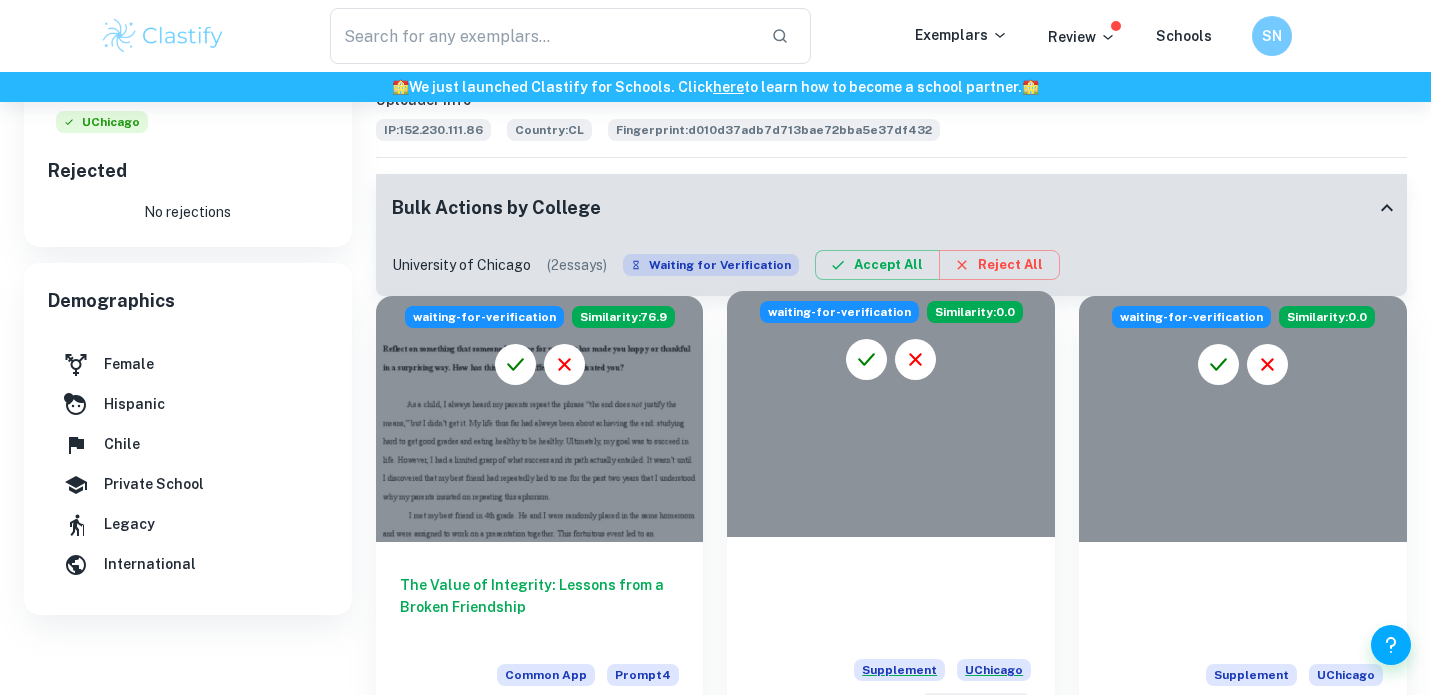 scroll, scrollTop: 399, scrollLeft: 0, axis: vertical 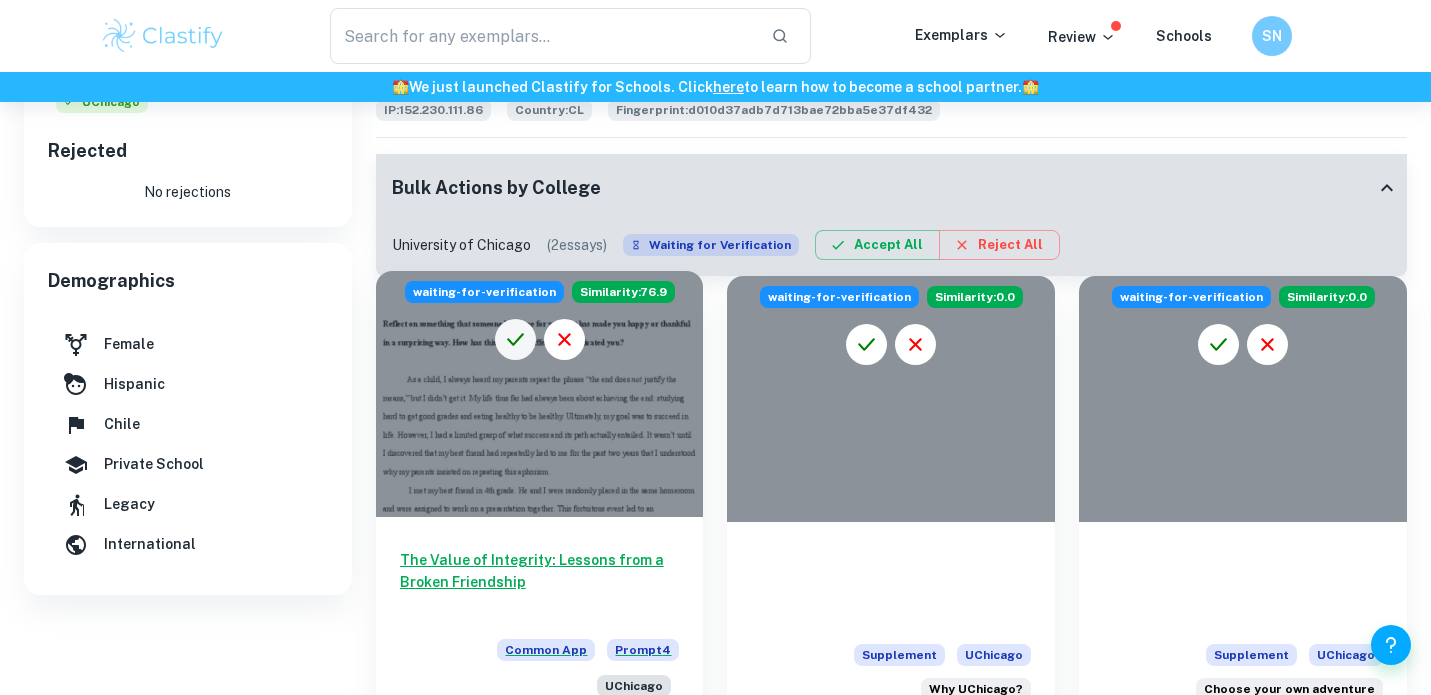 click 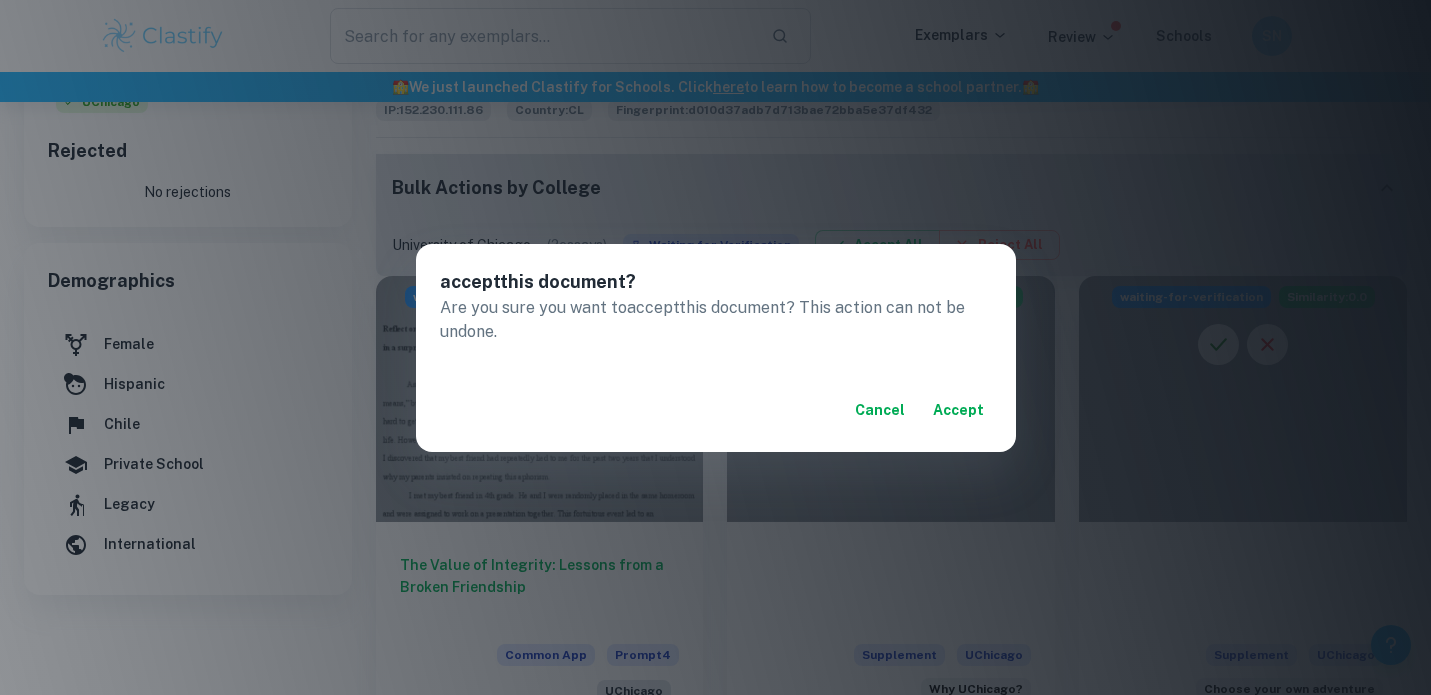 click on "accept" at bounding box center (958, 410) 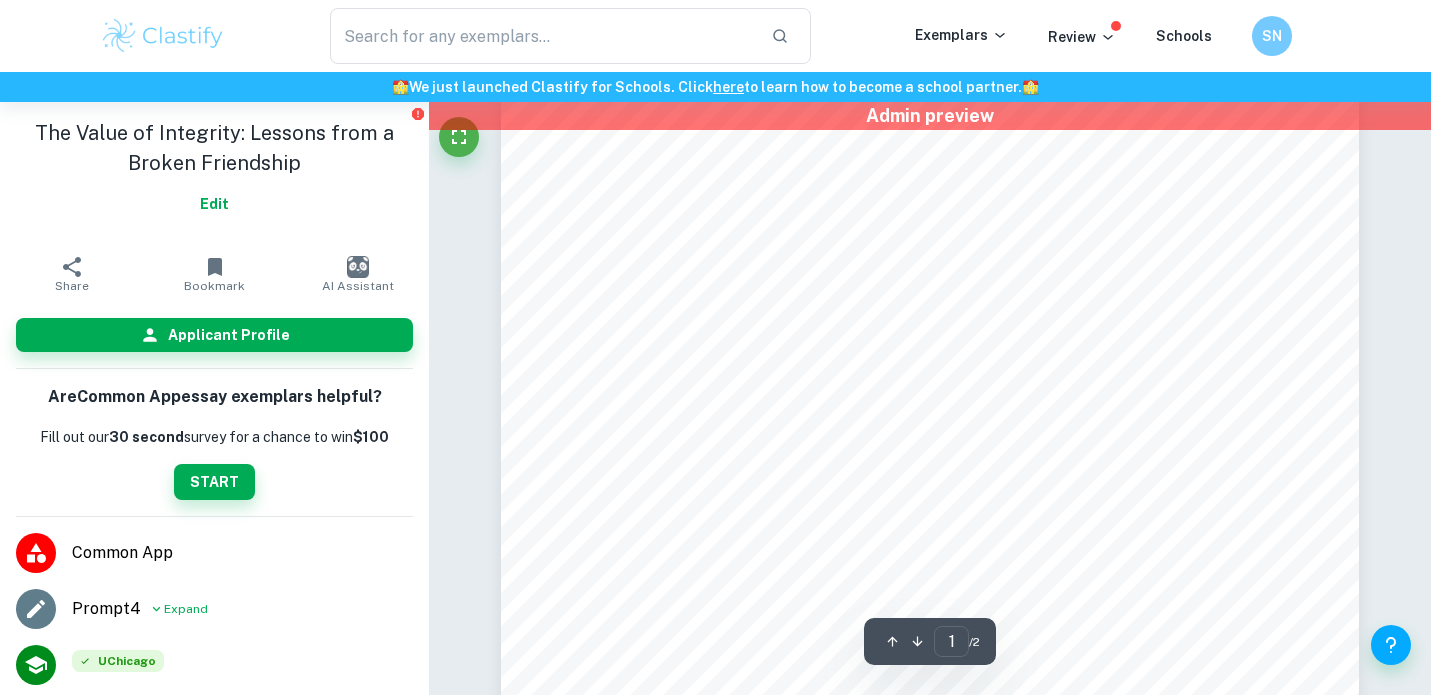 scroll, scrollTop: 707, scrollLeft: 0, axis: vertical 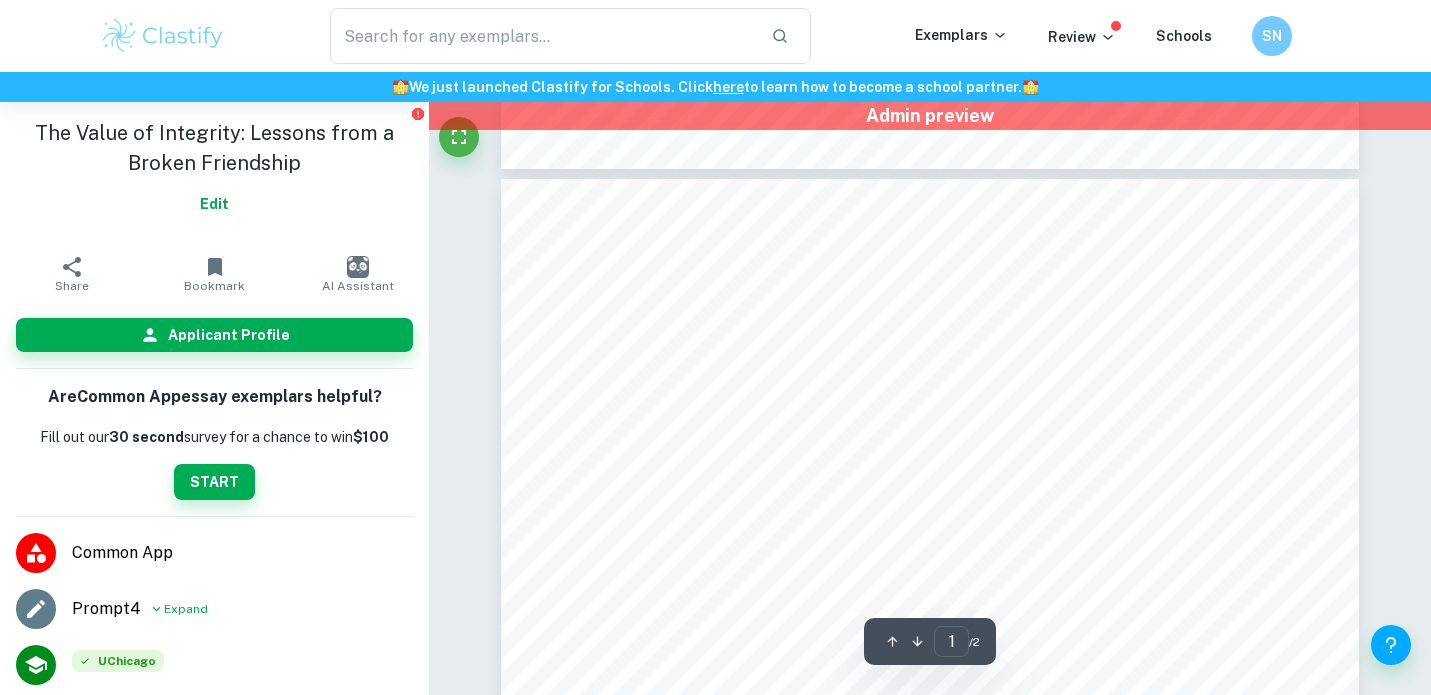 type on "2" 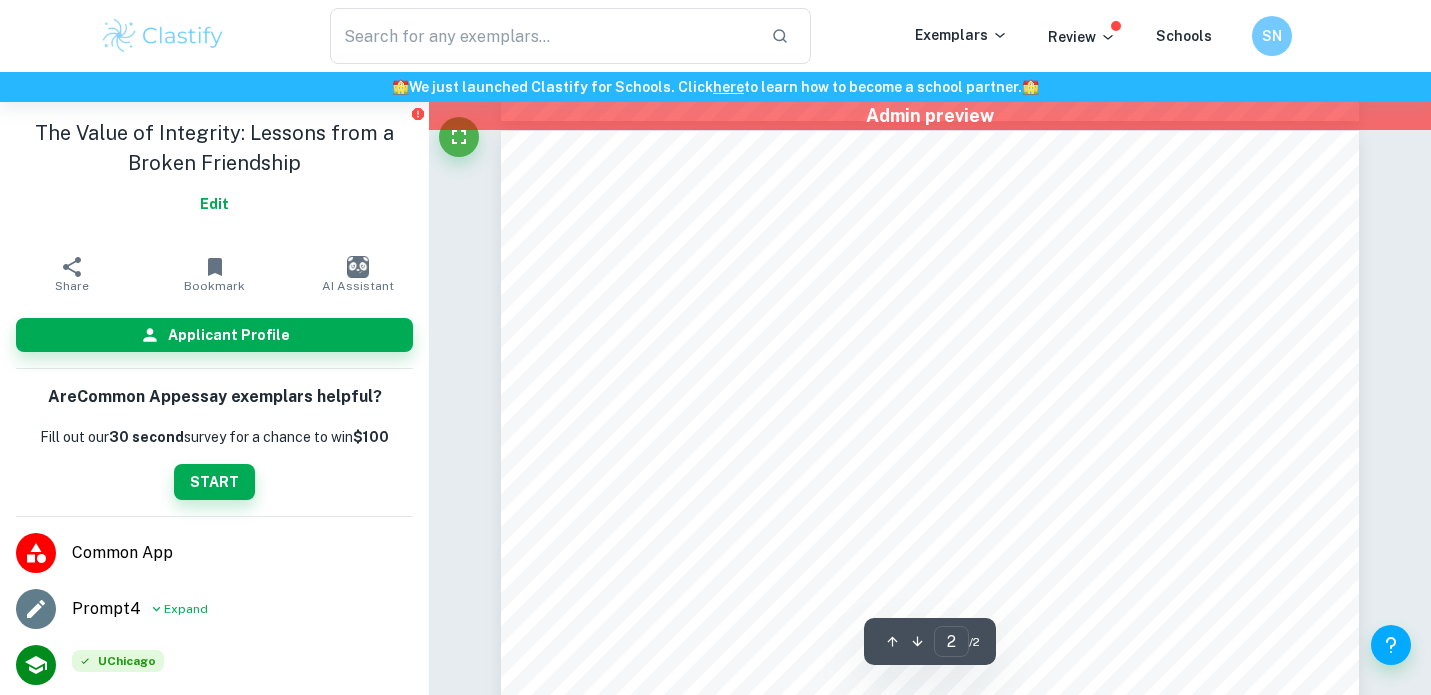 scroll, scrollTop: 1679, scrollLeft: 0, axis: vertical 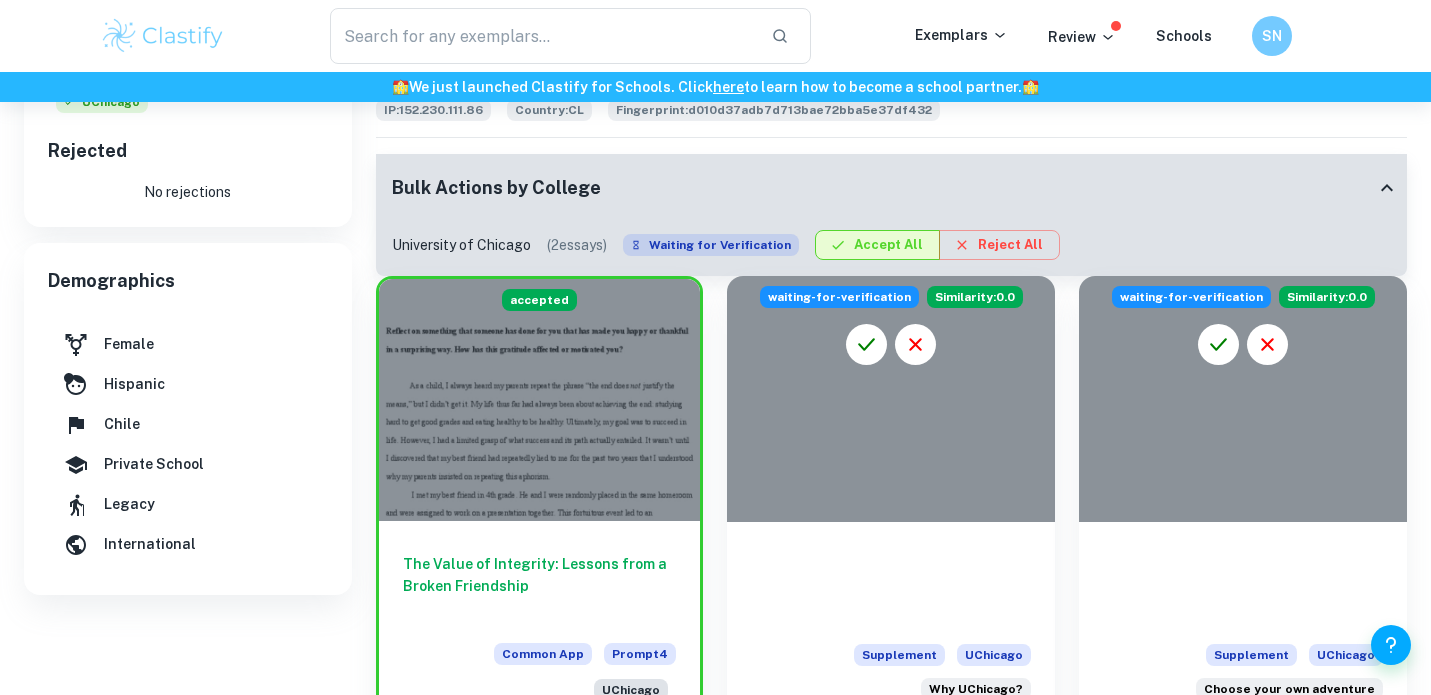 click on "Accept All" at bounding box center (877, 245) 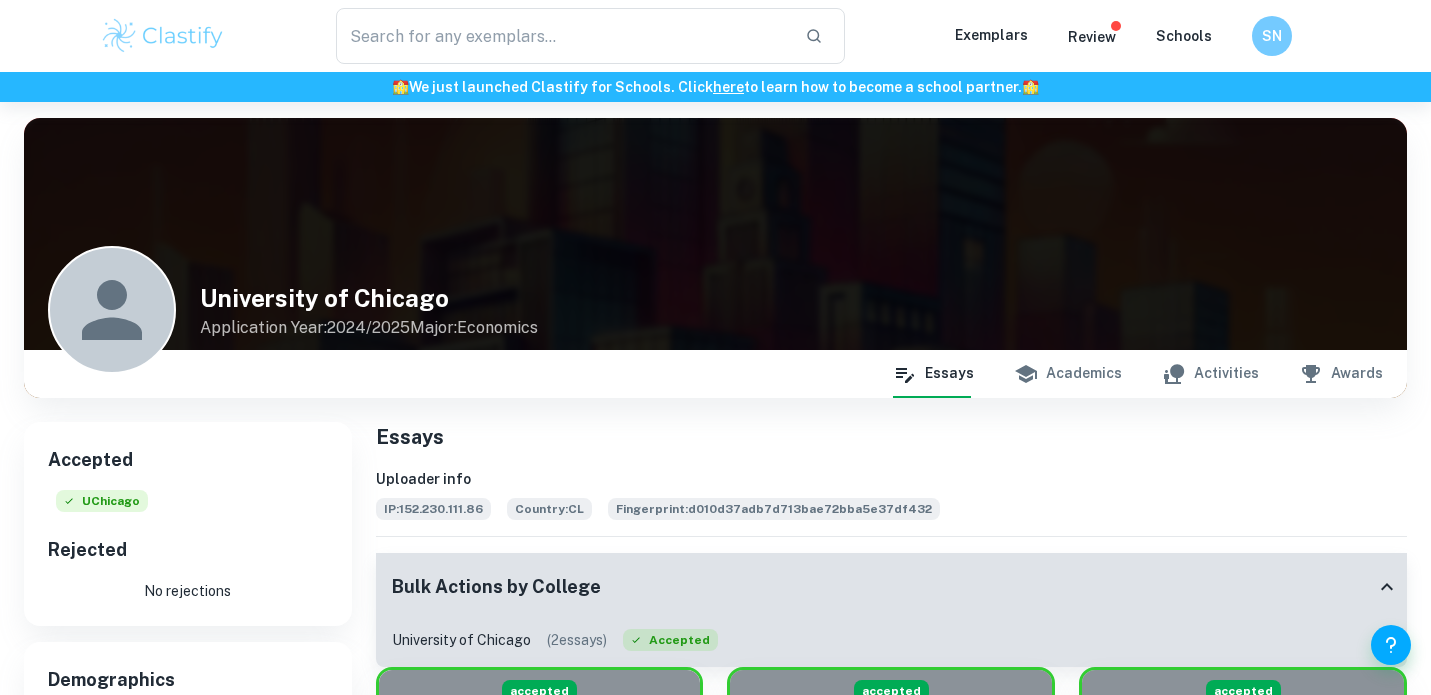 scroll, scrollTop: 399, scrollLeft: 0, axis: vertical 